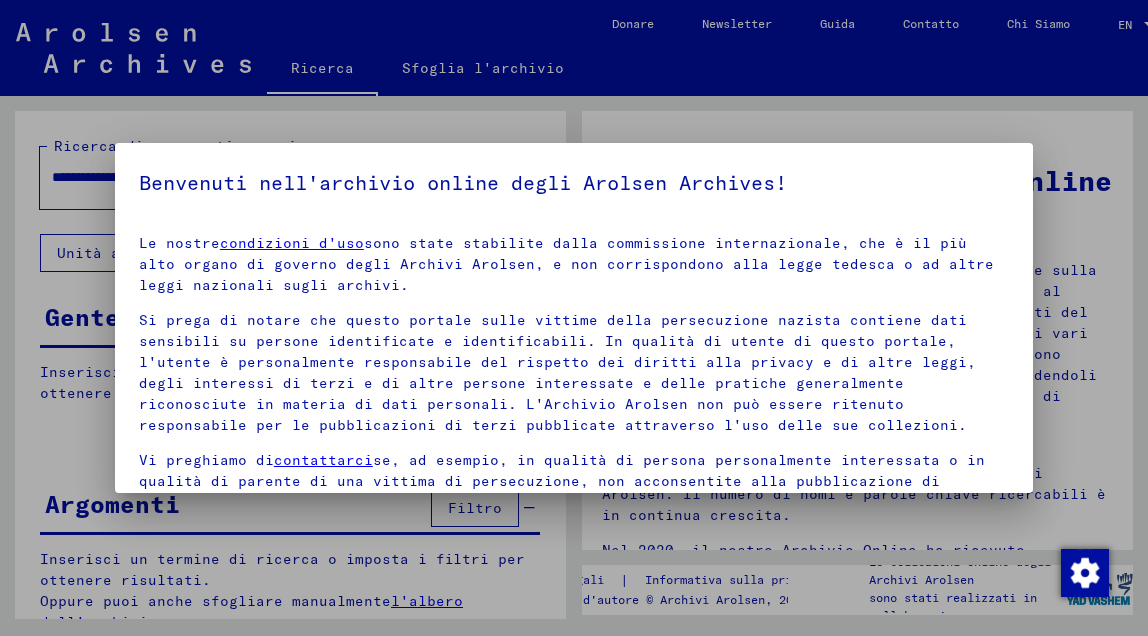 scroll, scrollTop: 0, scrollLeft: 0, axis: both 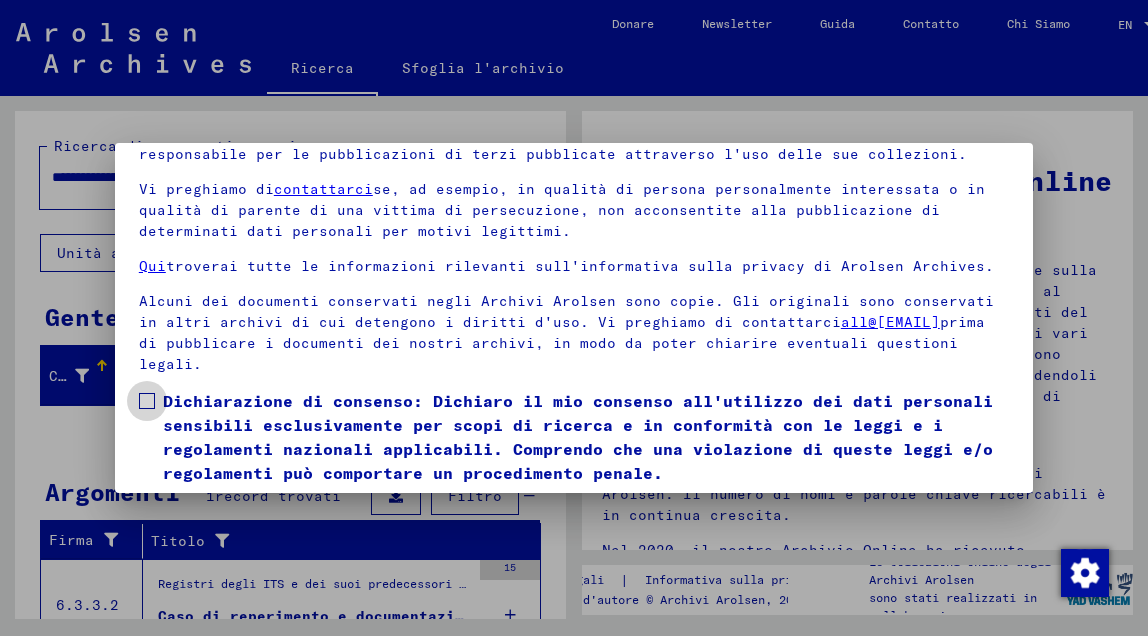 click at bounding box center (147, 401) 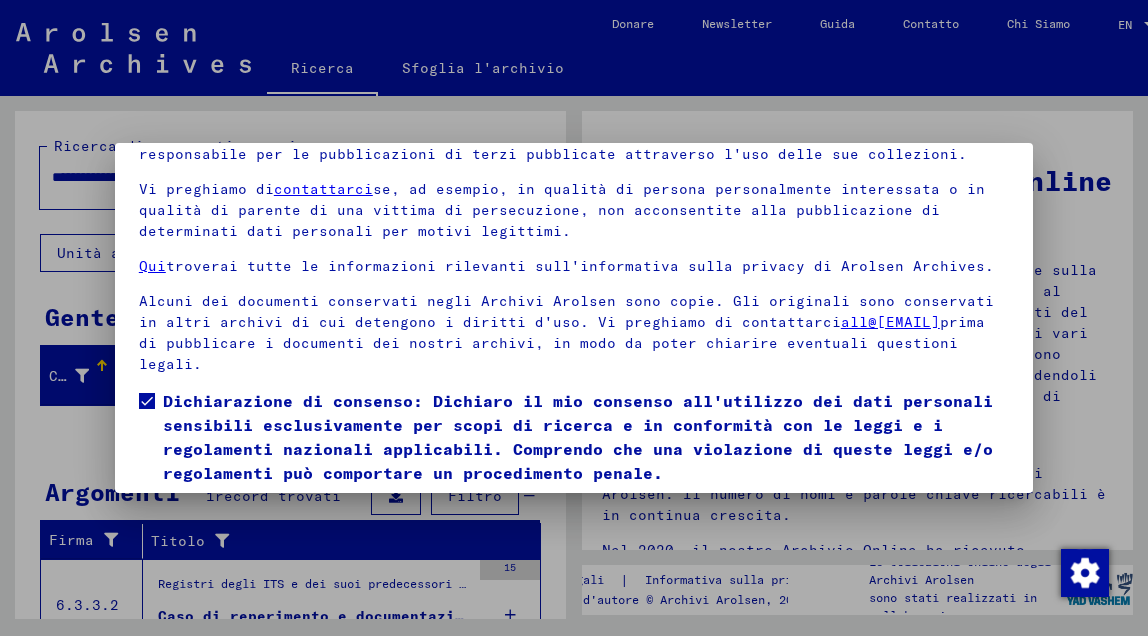 scroll, scrollTop: 164, scrollLeft: 0, axis: vertical 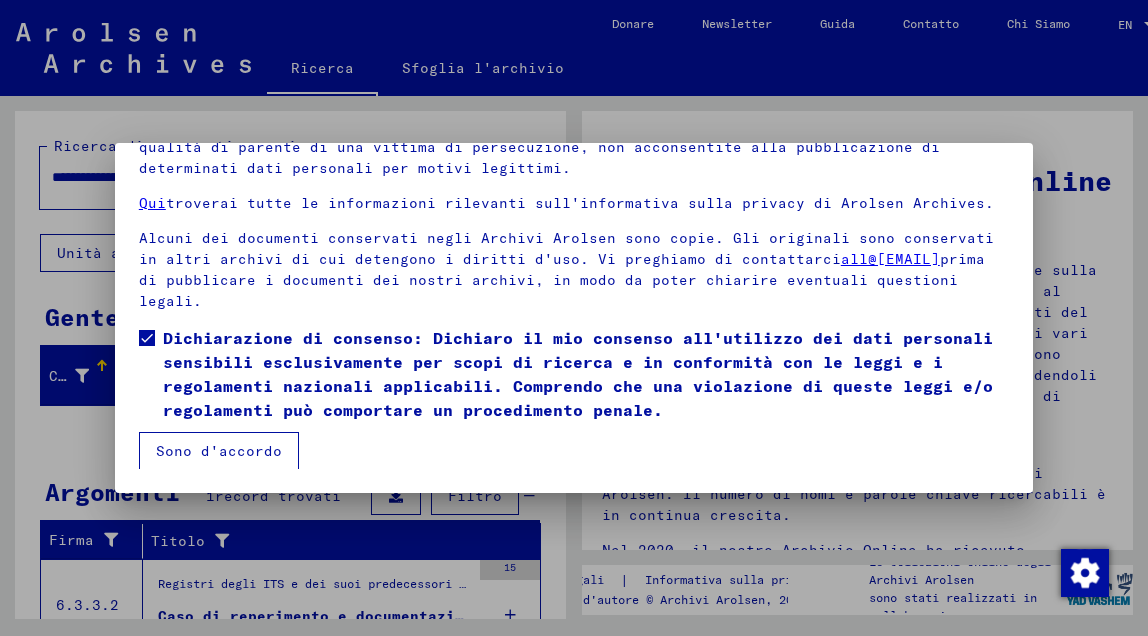 click on "Sono d'accordo" at bounding box center (219, 451) 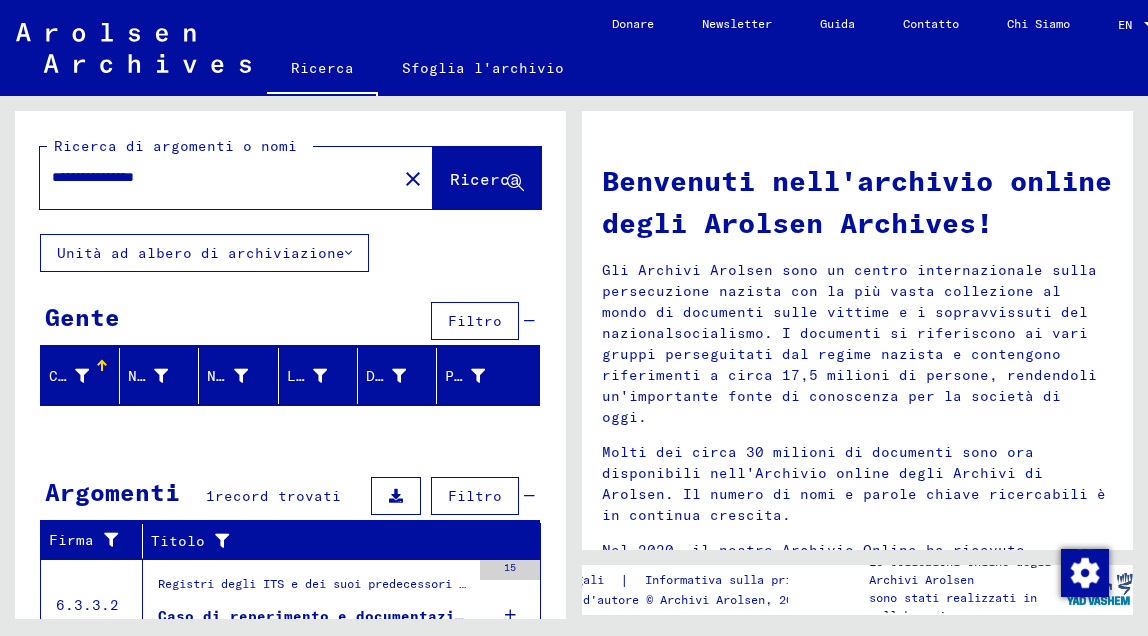 click on "**********" at bounding box center (212, 177) 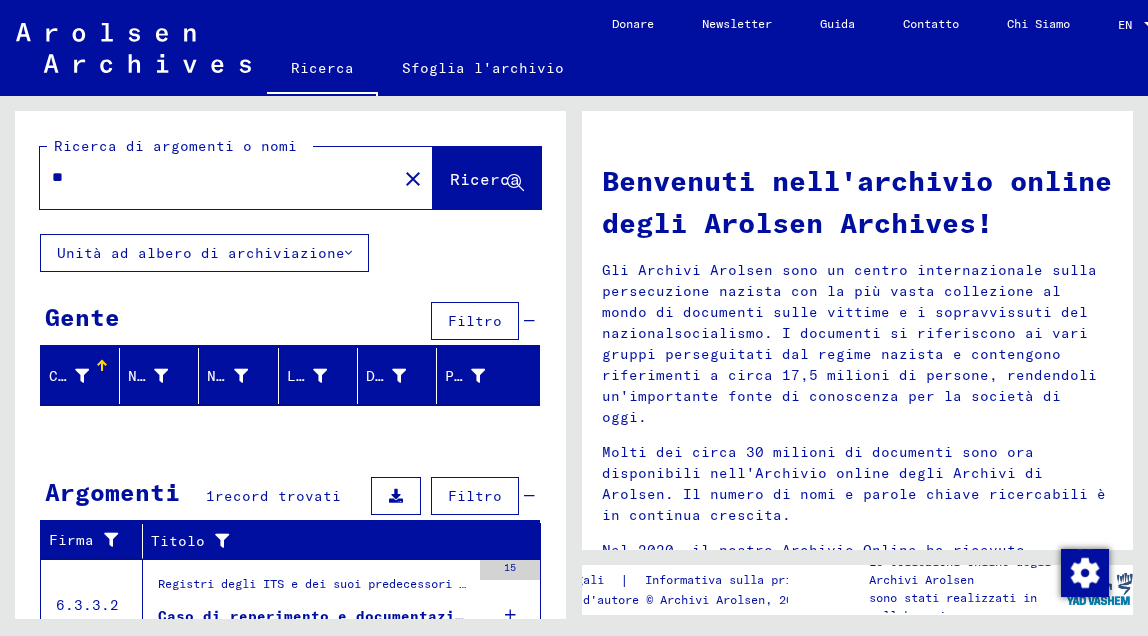type on "*" 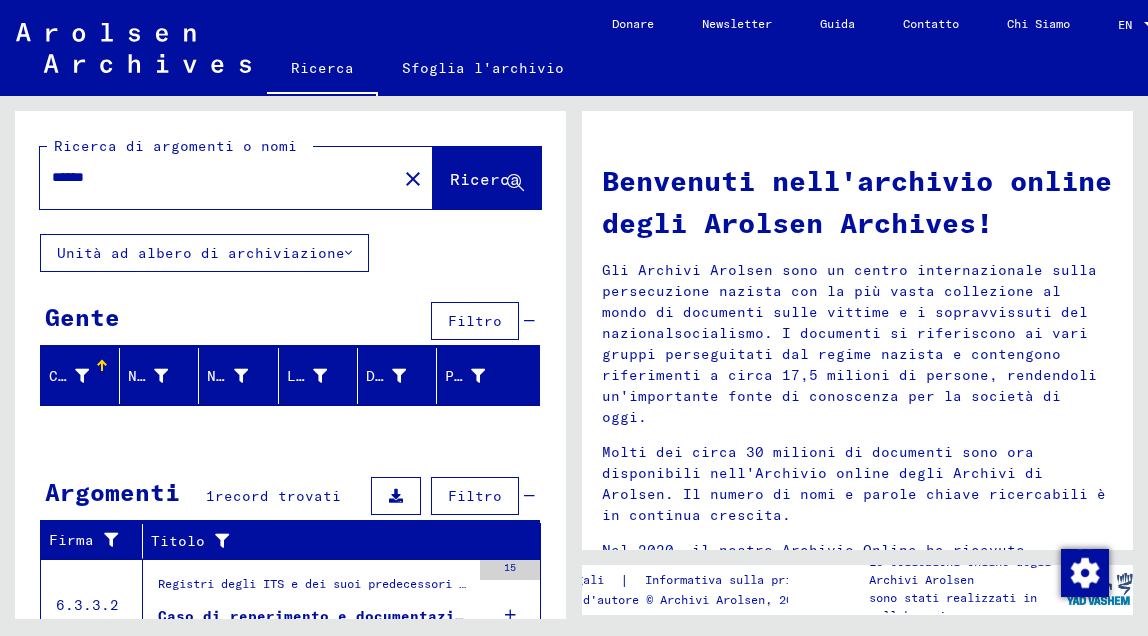 click on "******" at bounding box center [212, 177] 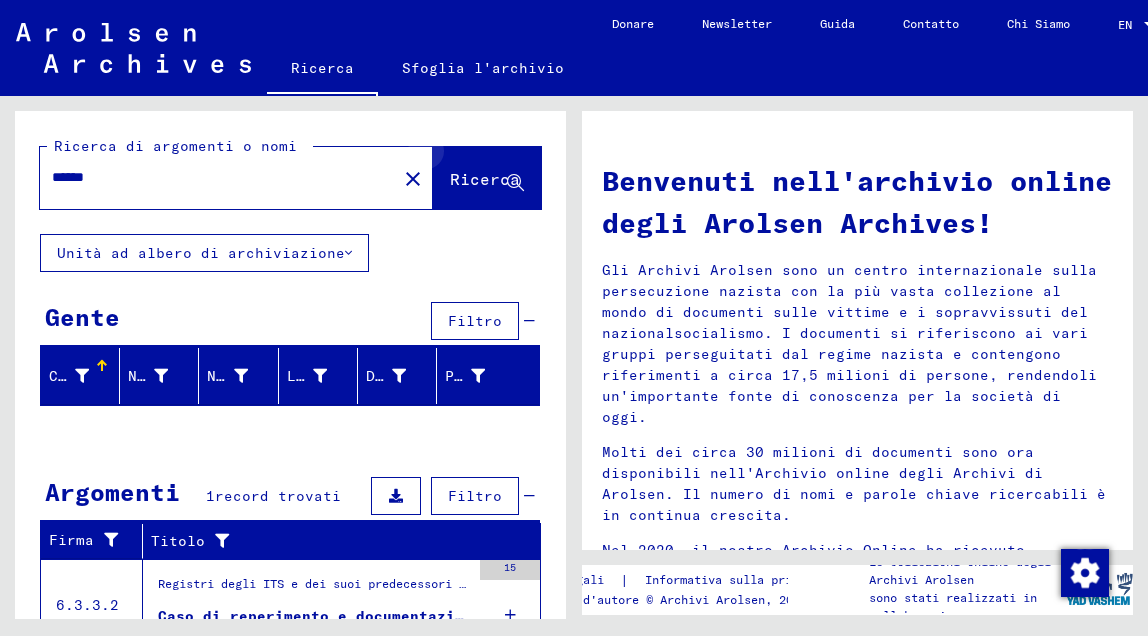 click 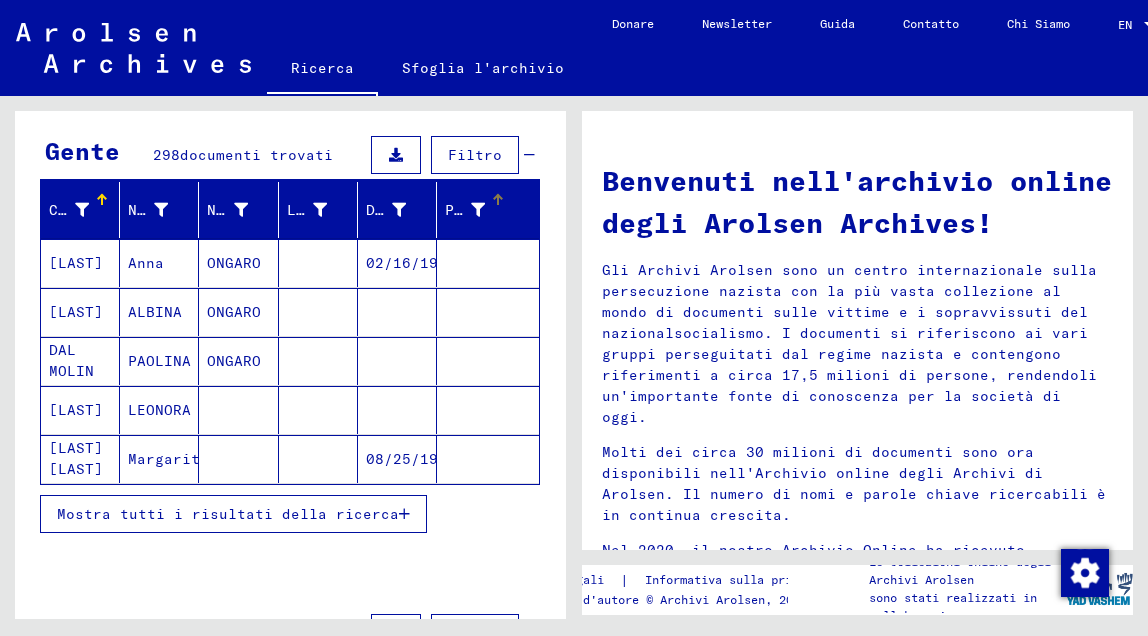 scroll, scrollTop: 200, scrollLeft: 0, axis: vertical 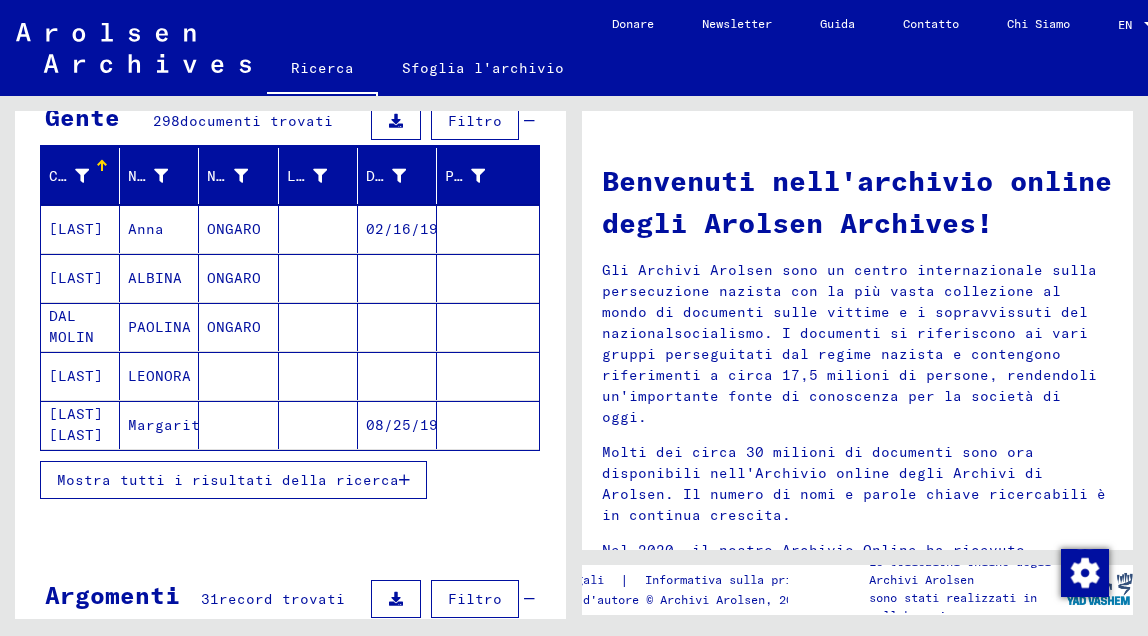 click at bounding box center [404, 480] 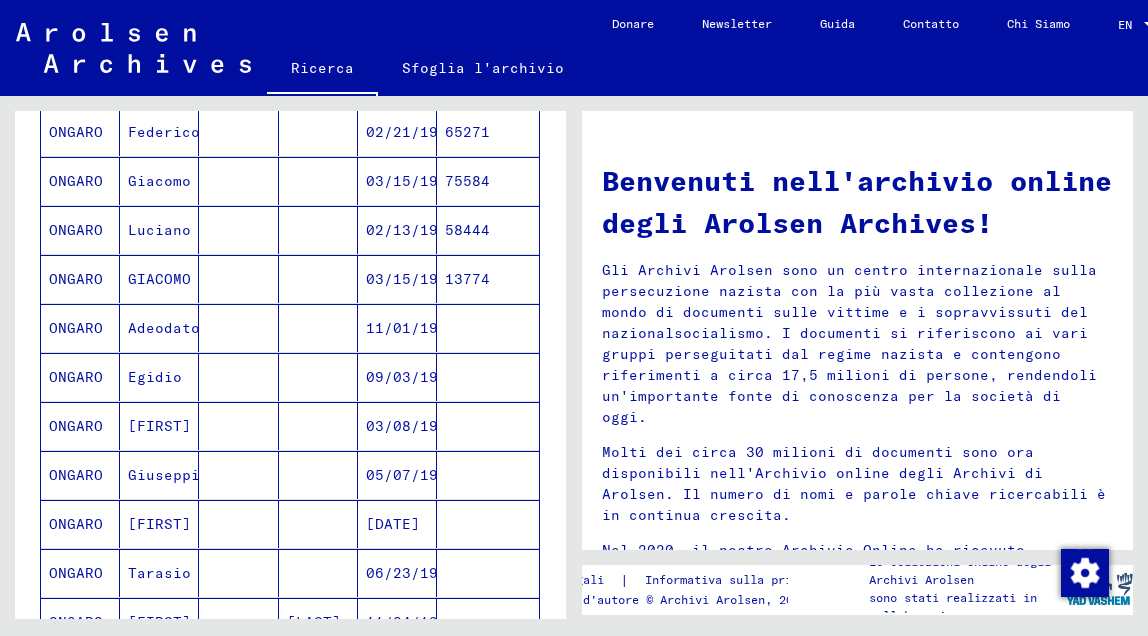 scroll, scrollTop: 800, scrollLeft: 0, axis: vertical 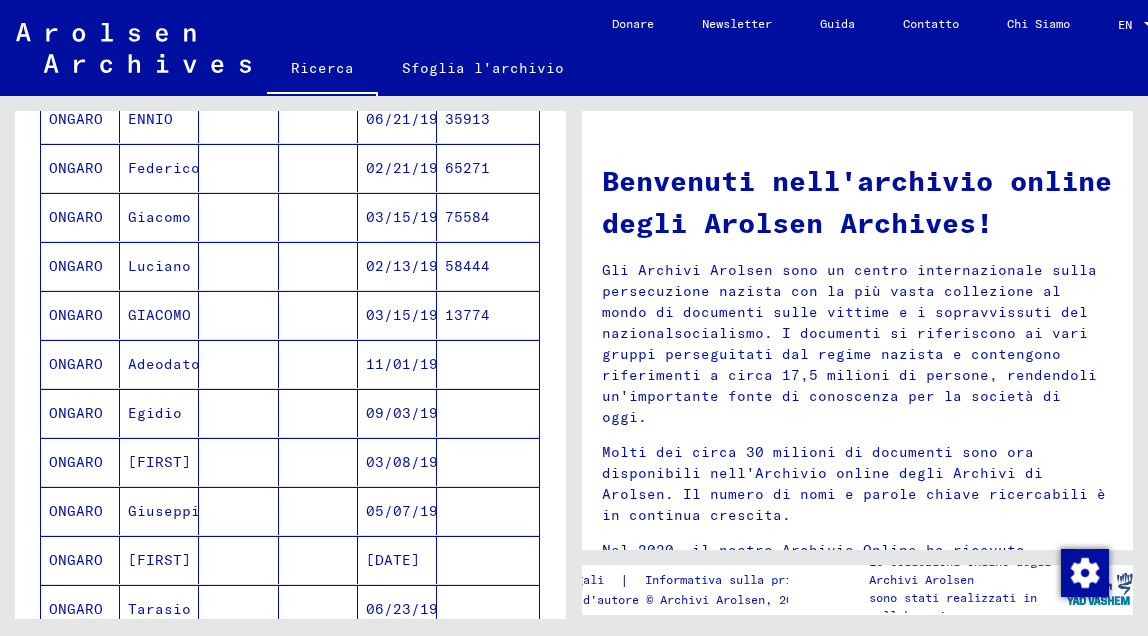 click on "Egidio" at bounding box center (159, 462) 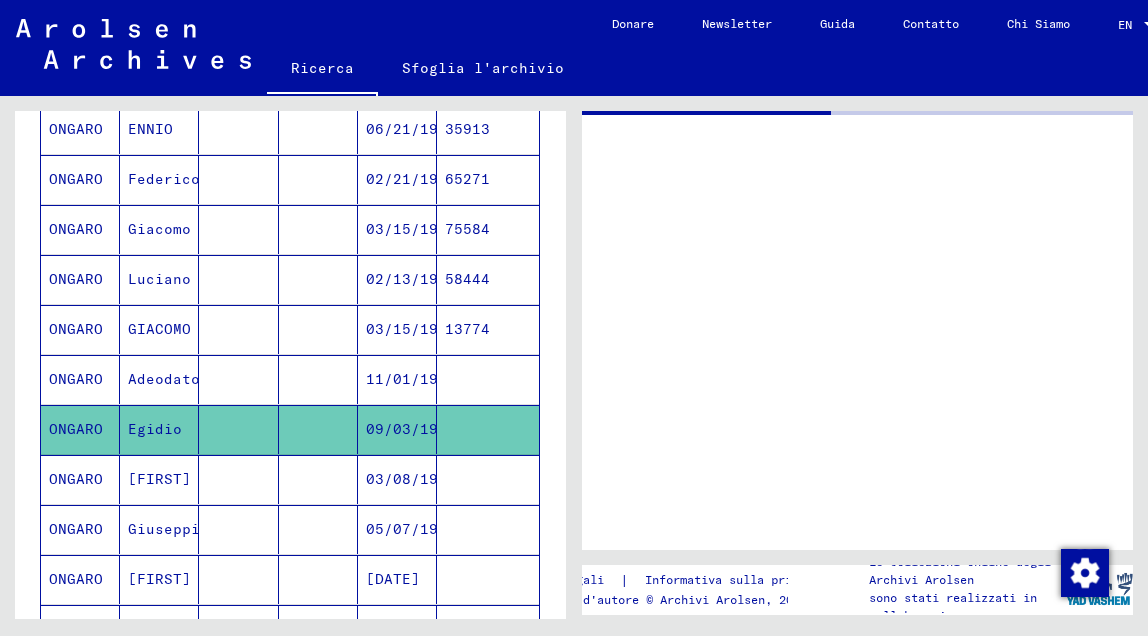 scroll, scrollTop: 808, scrollLeft: 0, axis: vertical 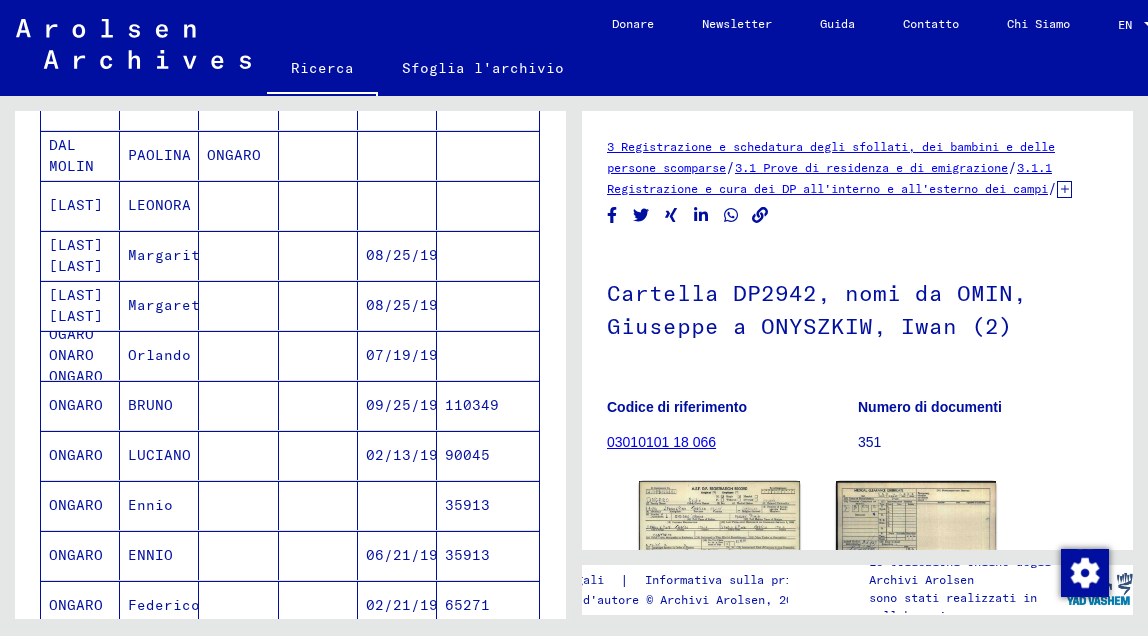 click on "ENNIO" at bounding box center [159, 605] 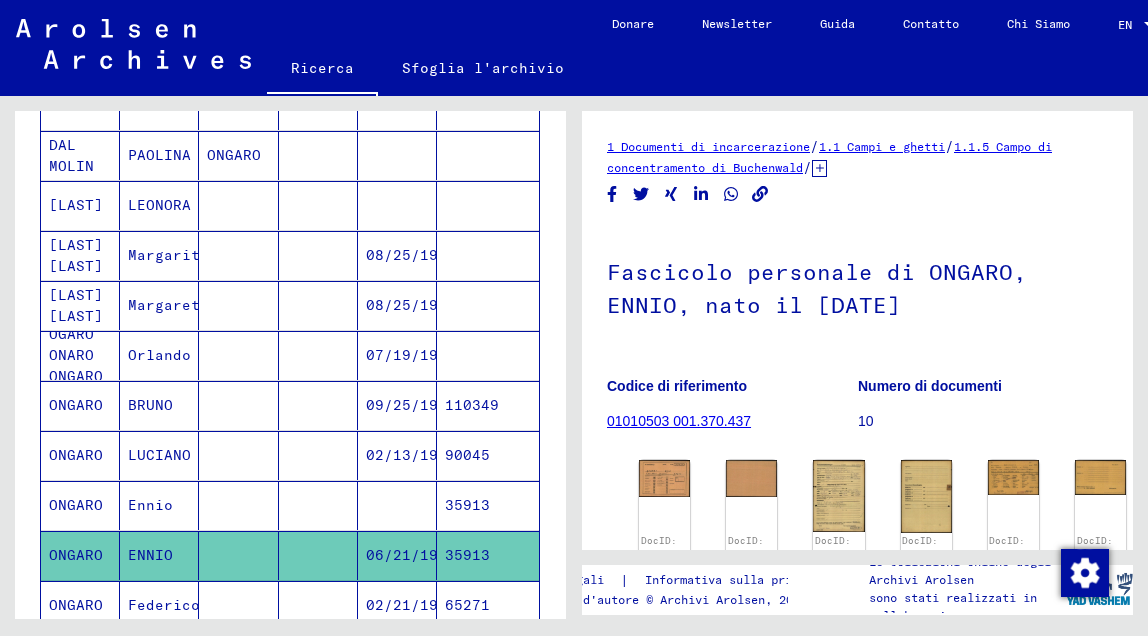 scroll, scrollTop: 0, scrollLeft: 0, axis: both 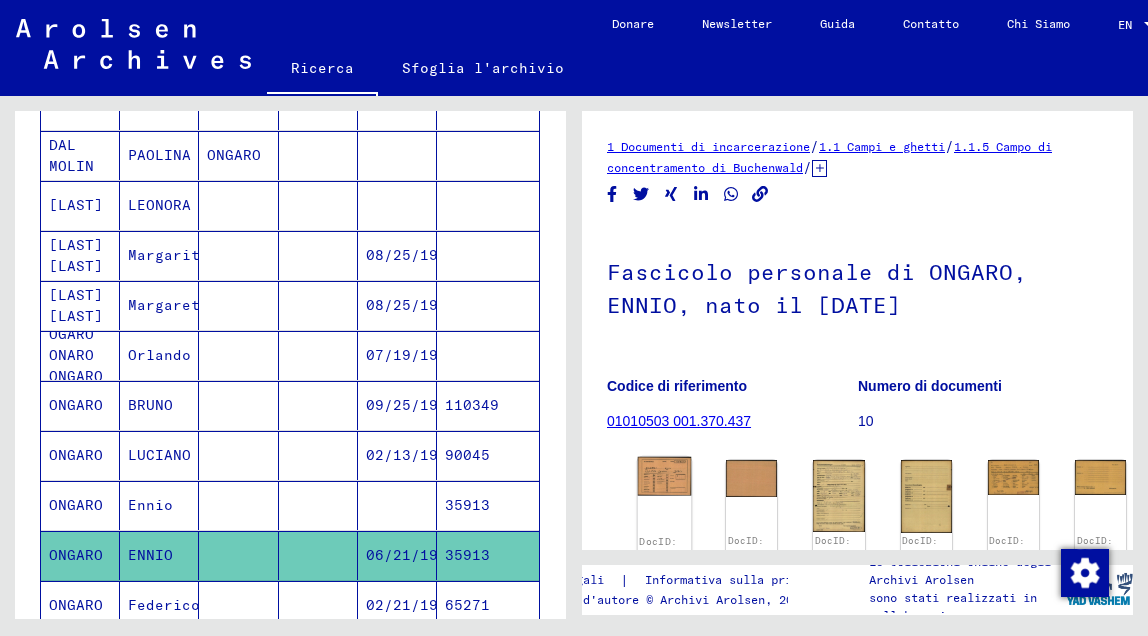 click 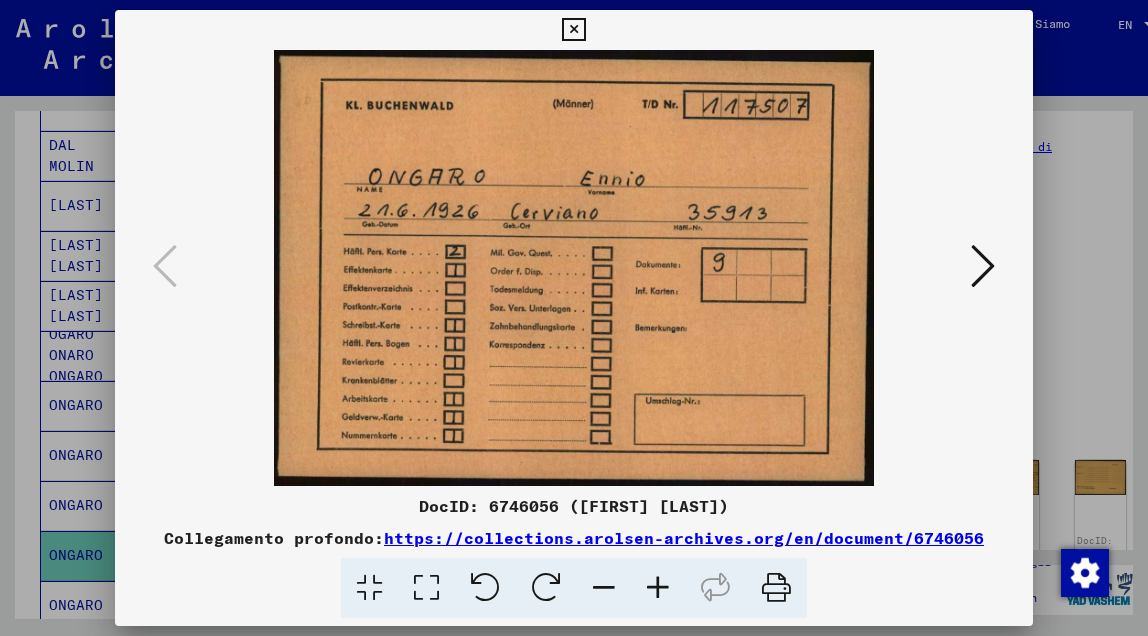click at bounding box center [573, 30] 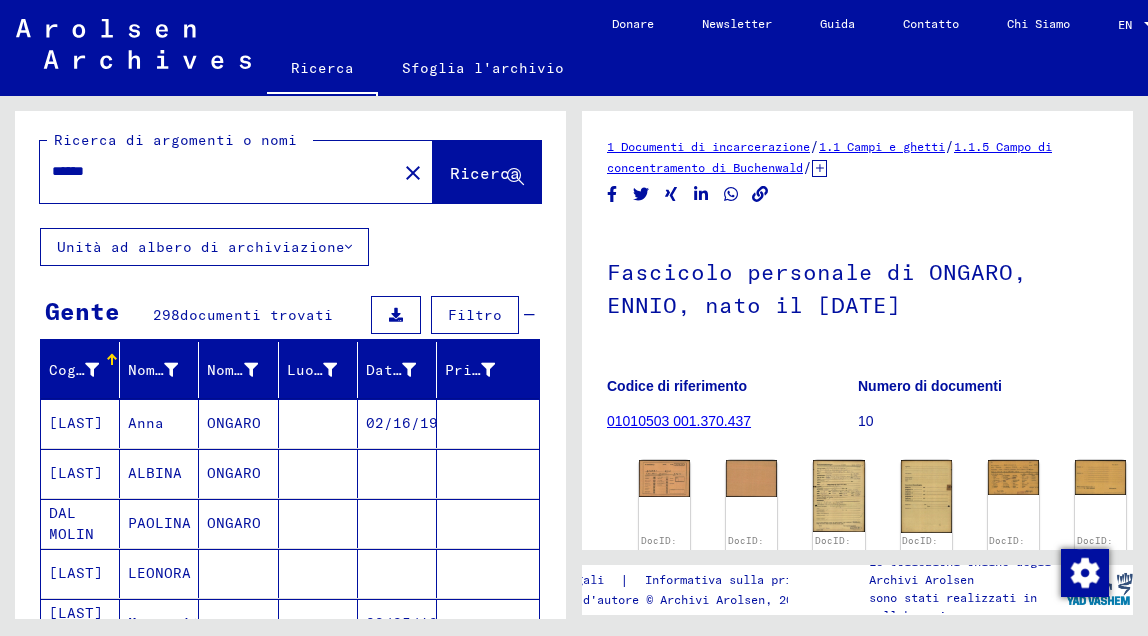 scroll, scrollTop: 0, scrollLeft: 0, axis: both 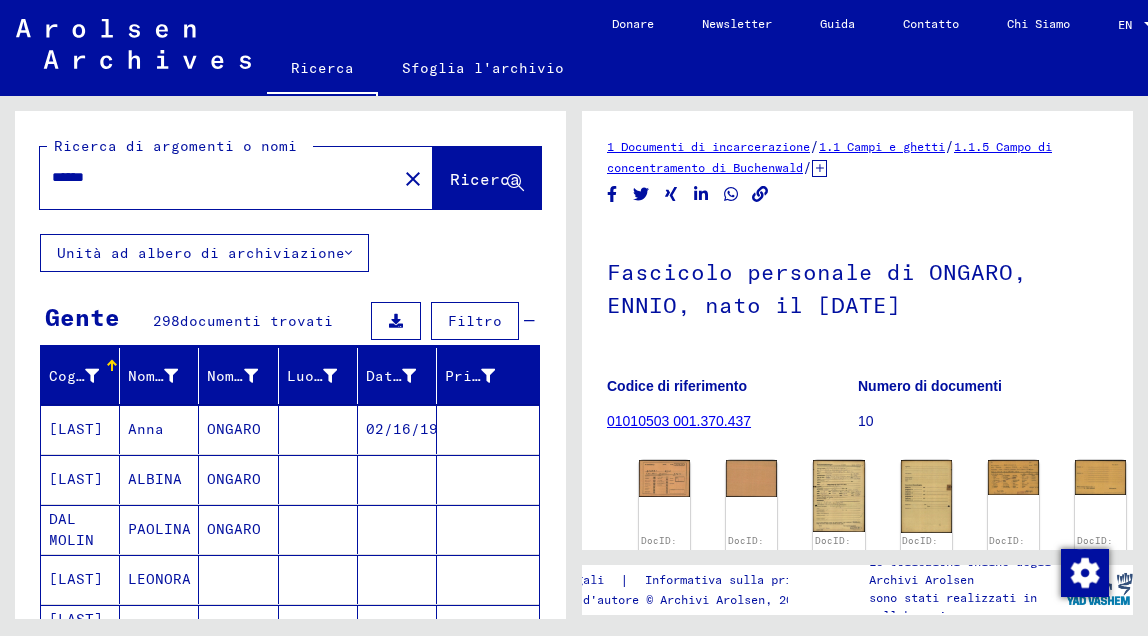 click on "******" at bounding box center (218, 177) 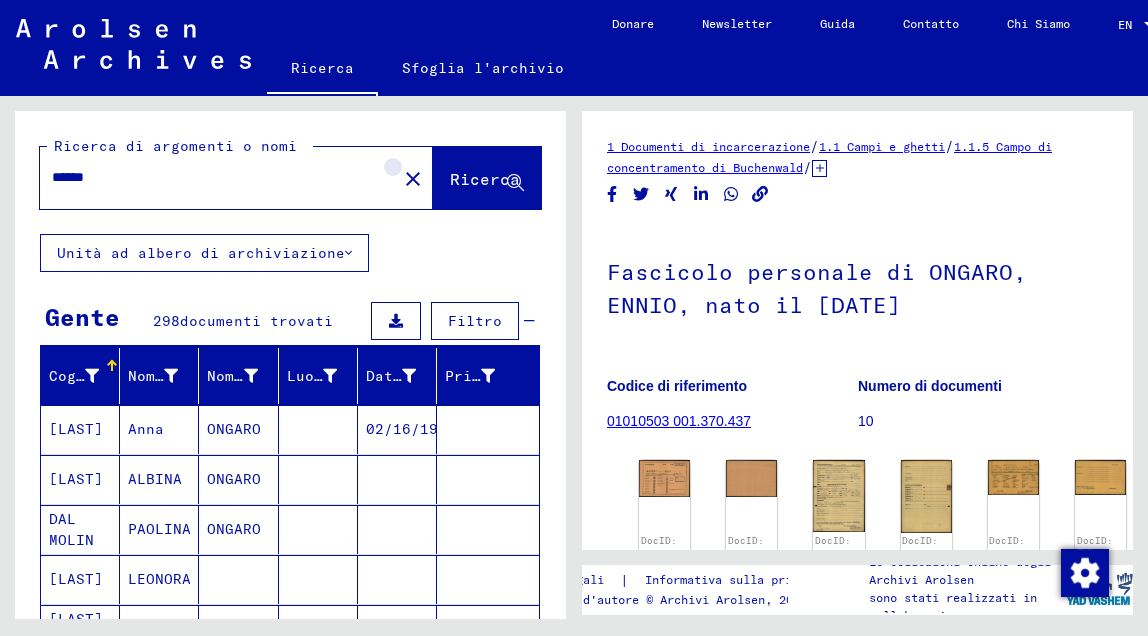 click on "close" 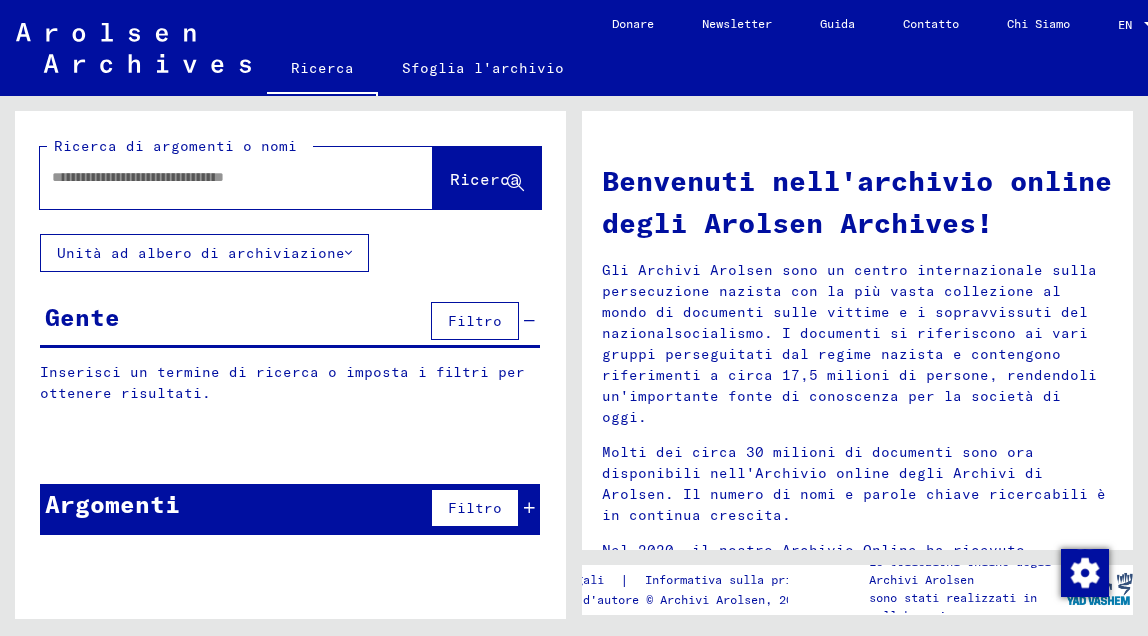 click at bounding box center (212, 177) 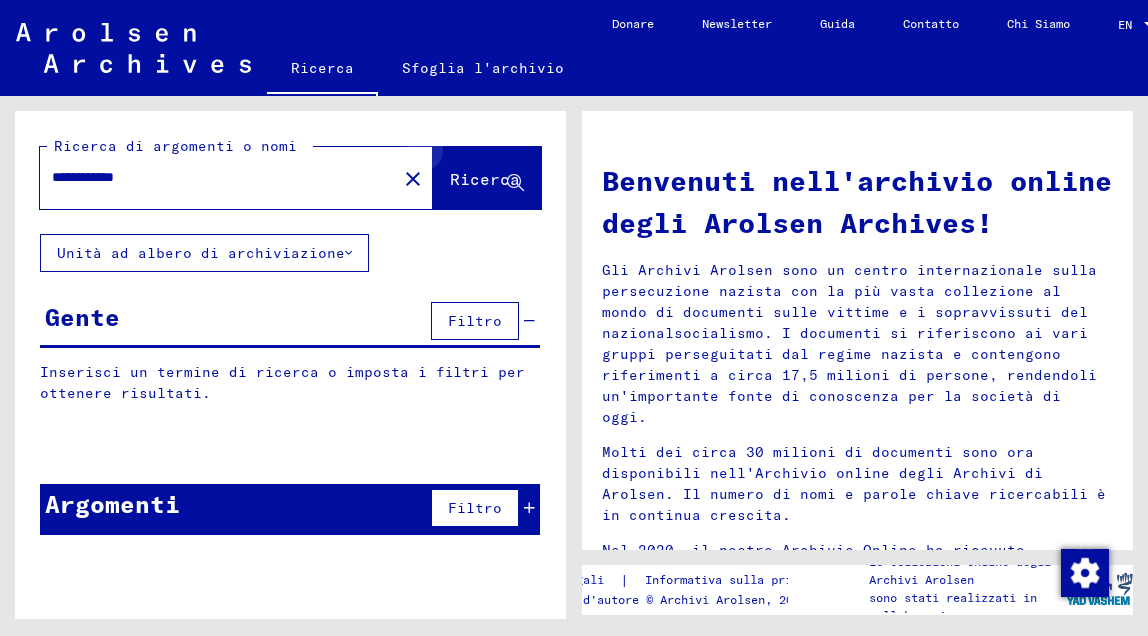 click 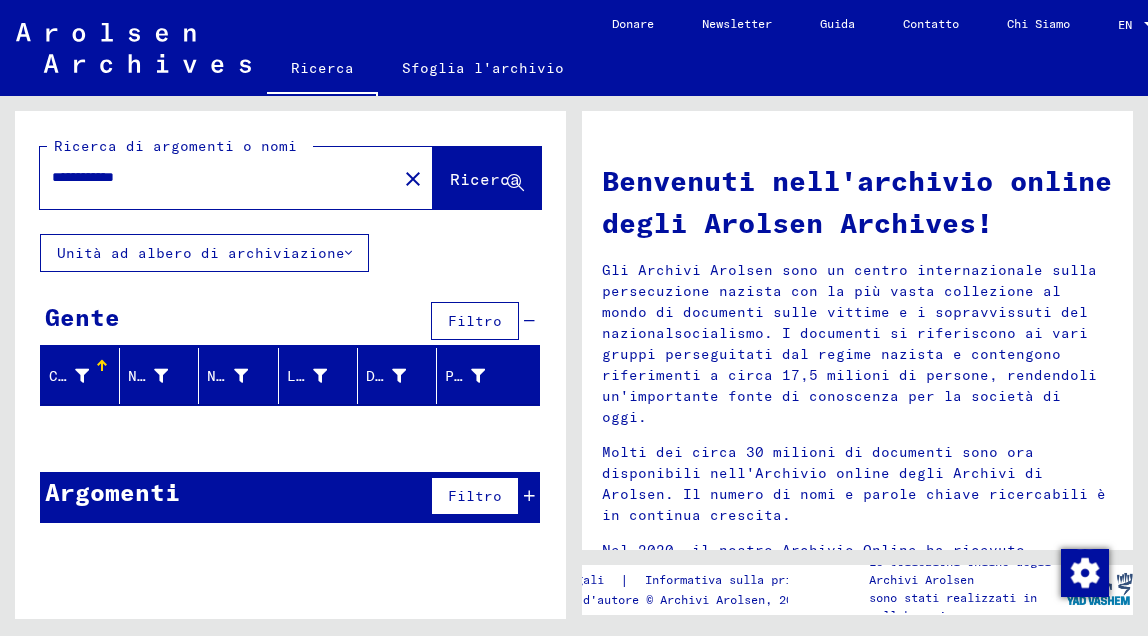 click on "**********" at bounding box center [212, 177] 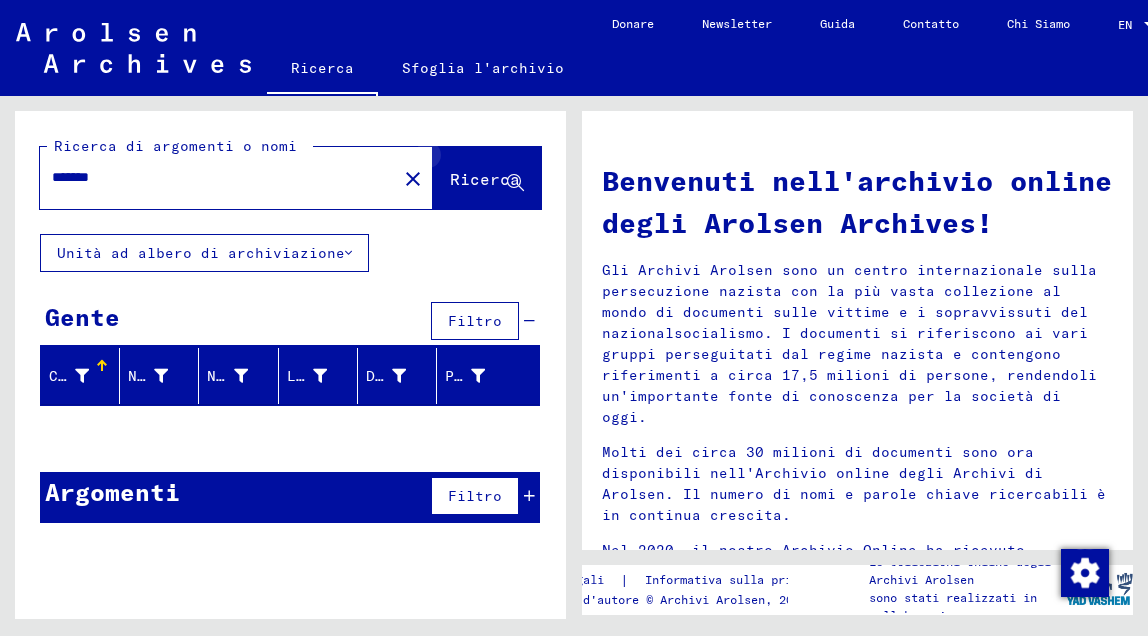 click 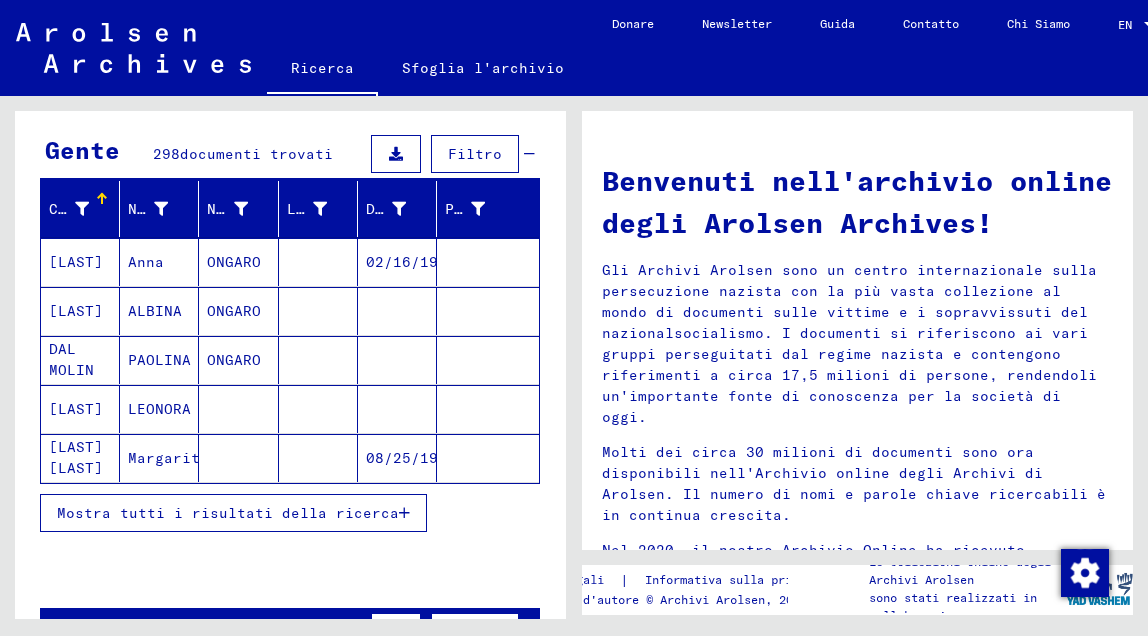 scroll, scrollTop: 200, scrollLeft: 0, axis: vertical 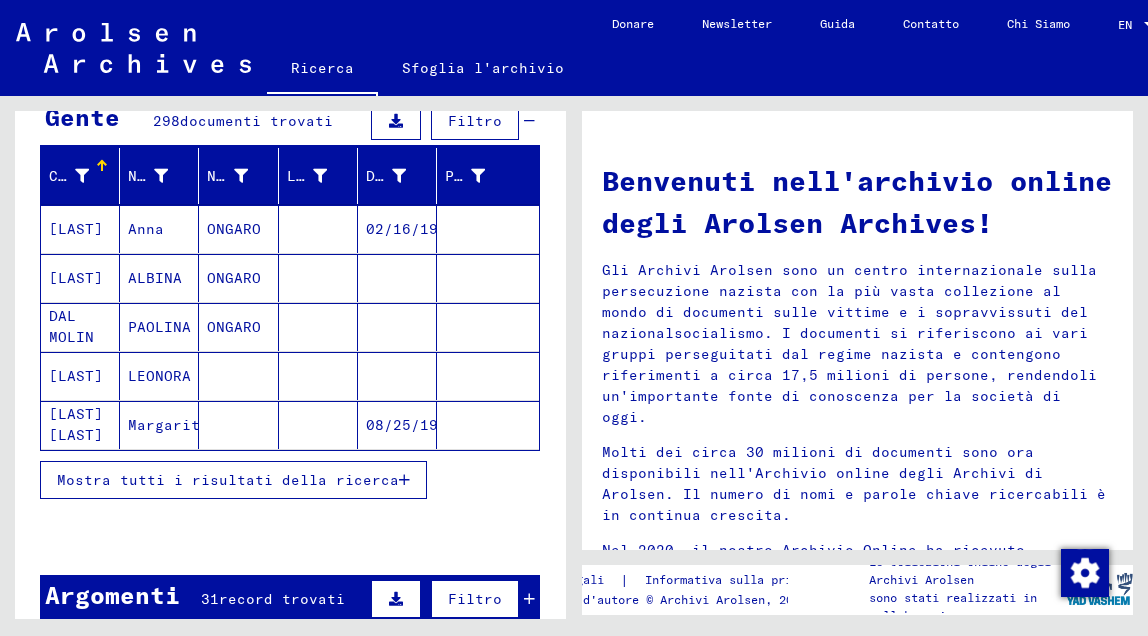 click at bounding box center [404, 480] 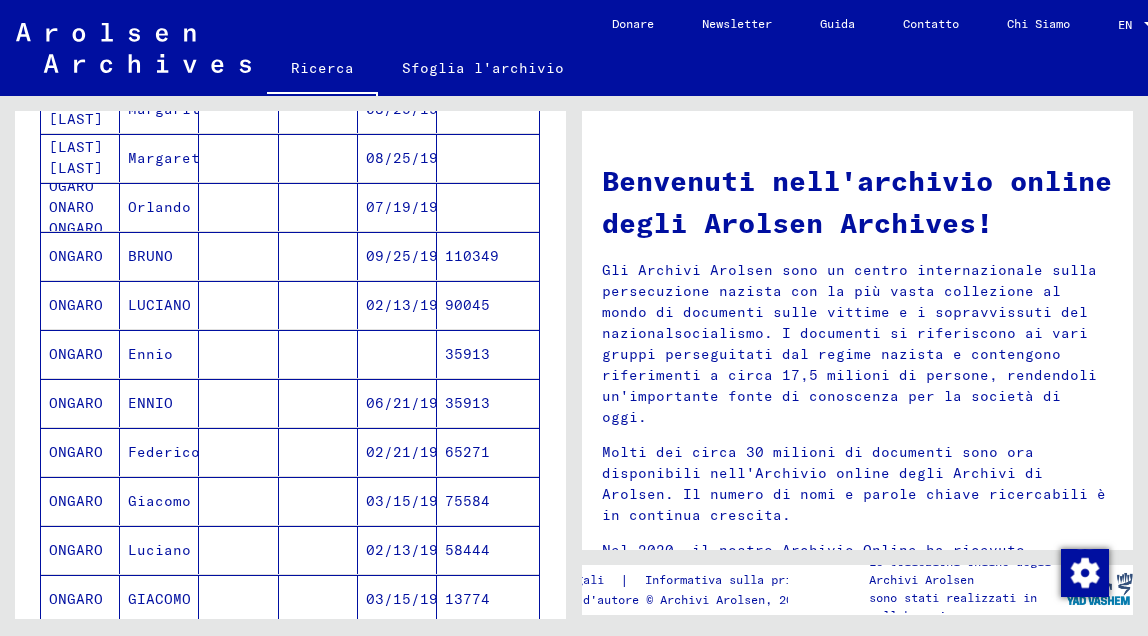 scroll, scrollTop: 524, scrollLeft: 0, axis: vertical 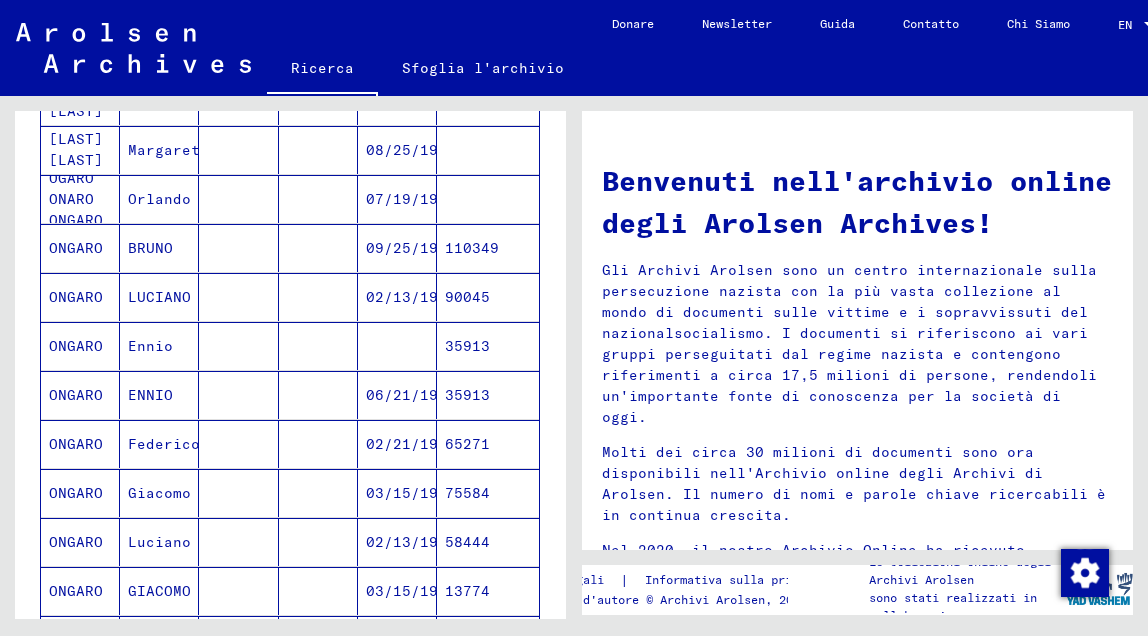 click on "Ricerca di argomenti o nomi ****** close  Ricerca   Unità ad albero di archiviazione  Gente 298  documenti trovati  Filtro   Cognome   Nome di battesimo   Nome da nubile   Luogo di nascita   Data di nascita   Prigioniero #   BRUNETTI   Anna   ONGARO      [DATE]      CHIARUTTINI   ALBINA   ONGARO            DAL MOLIN   PAOLINA   ONGARO            MATTESI   LEONORA               MONTICO ONGARO   Margarite         [DATE]      MONTICO ONGARO   Margarete         [DATE]      OGARO ONARO ONGARO   Orlando         [DATE]      ONGARO   BRUNO         [DATE]   110349   ONGARO   LUCIANO         [DATE]   90045   ONGARO   Ennio            35913   ONGARO   ENNIO         [DATE]   35913   ONGARO   Federico         [DATE]   65271   ONGARO   Giacomo         [DATE]   75584   ONGARO   Luciano         [DATE]   58444   ONGARO   GIACOMO         [DATE]   13774   ONGARO   Adeodato         [DATE]      ONGARO   Egidio         [DATE]      ONGARO   Fermo         [DATE]      ONGARO  *" 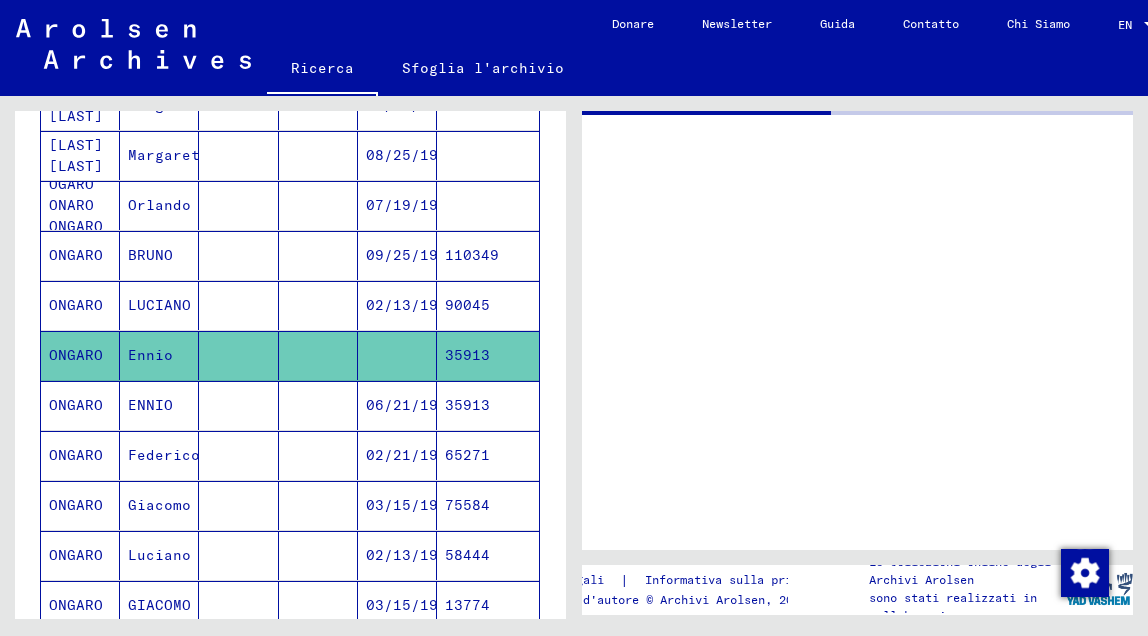scroll, scrollTop: 528, scrollLeft: 0, axis: vertical 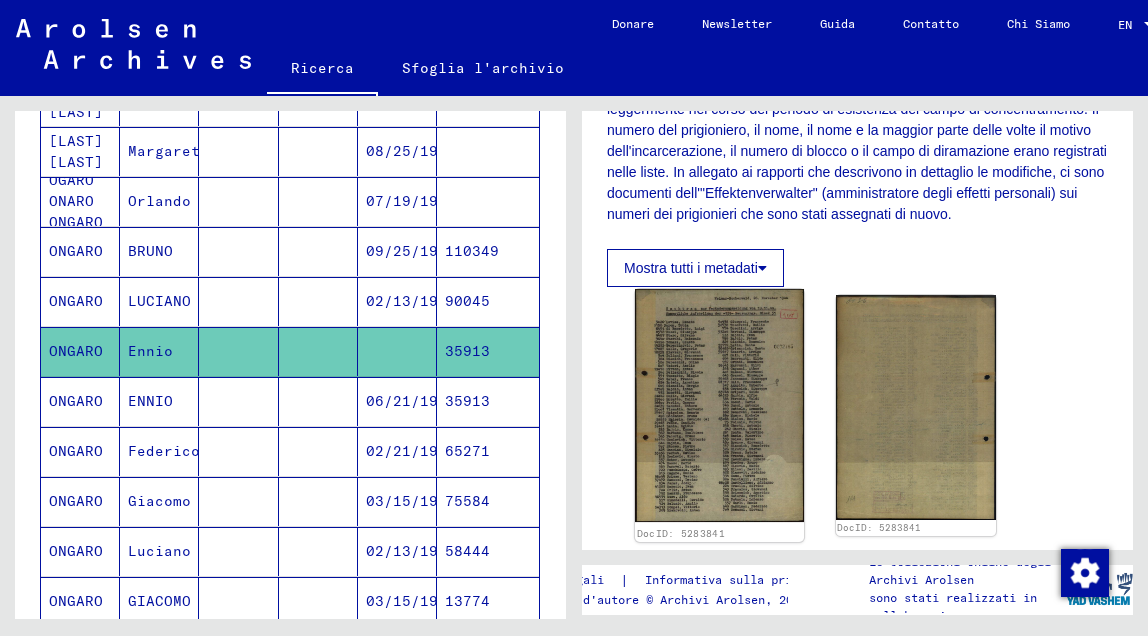 click 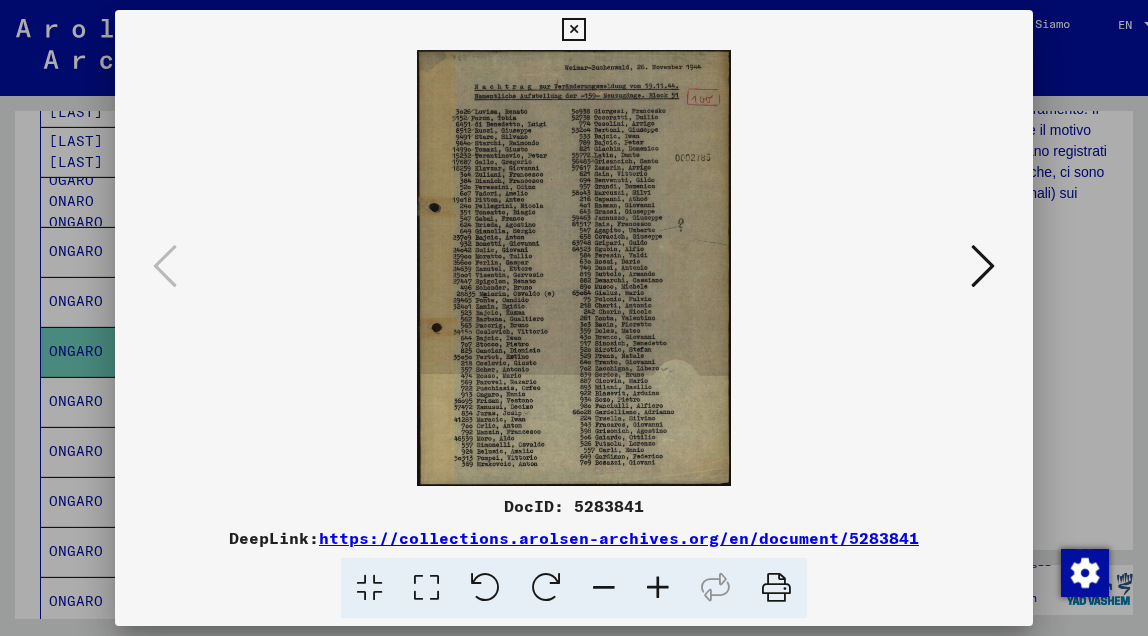 click at bounding box center [658, 588] 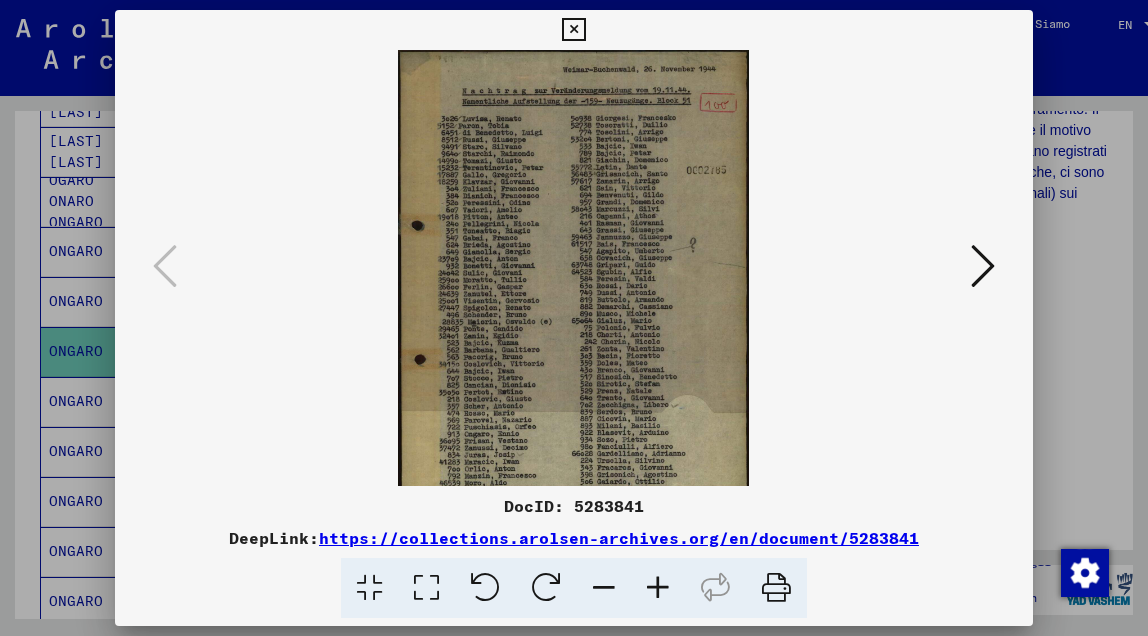 click at bounding box center (658, 588) 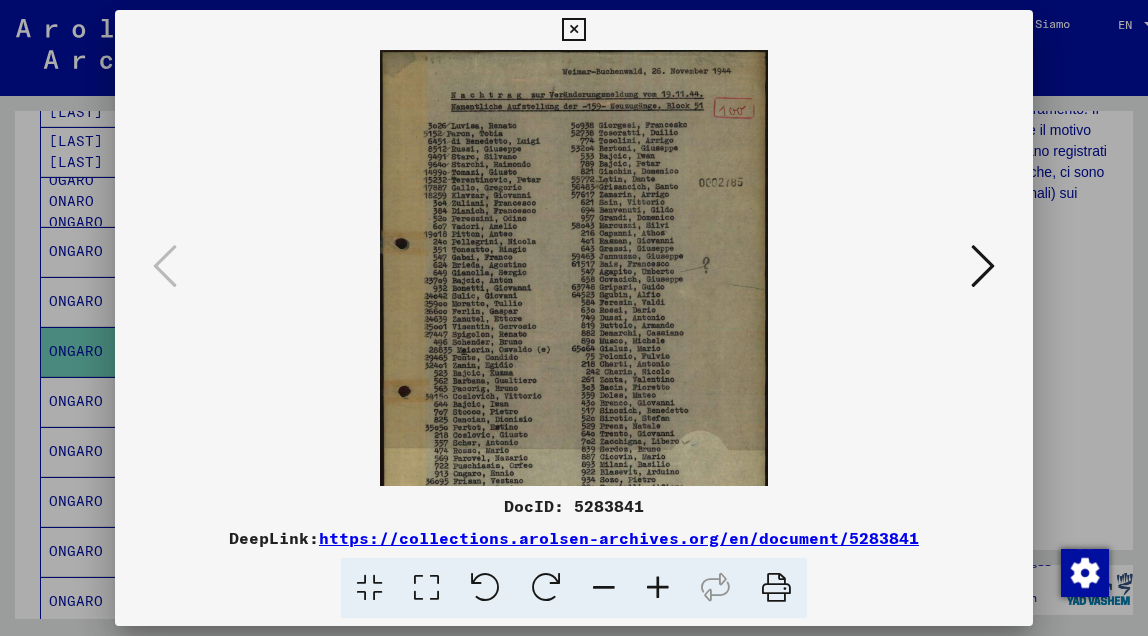 click at bounding box center [658, 588] 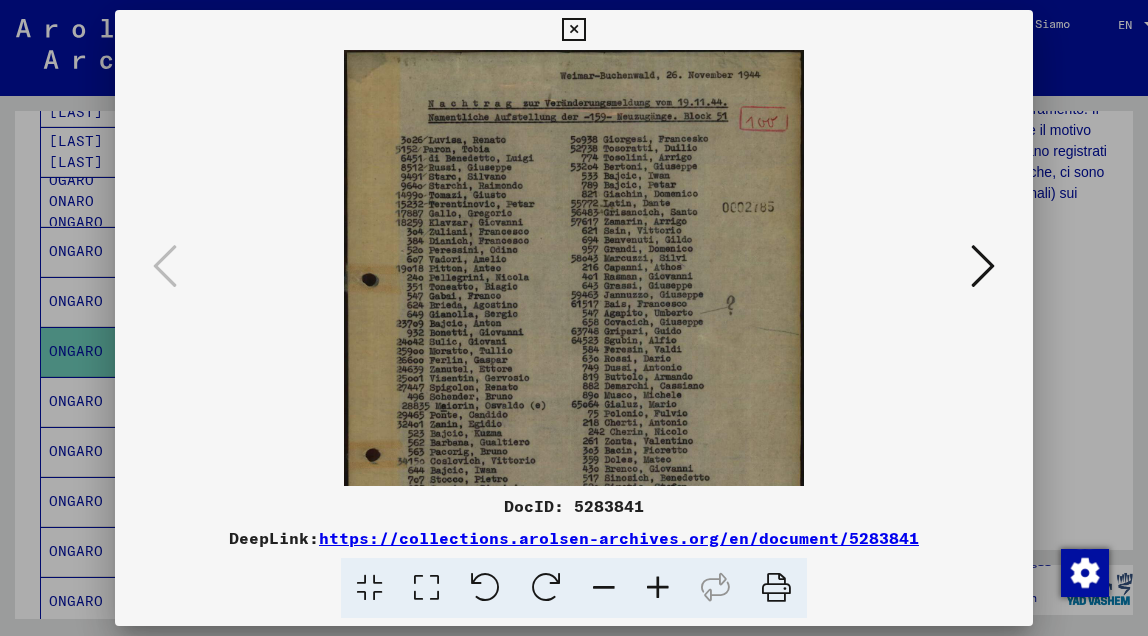 click at bounding box center (658, 588) 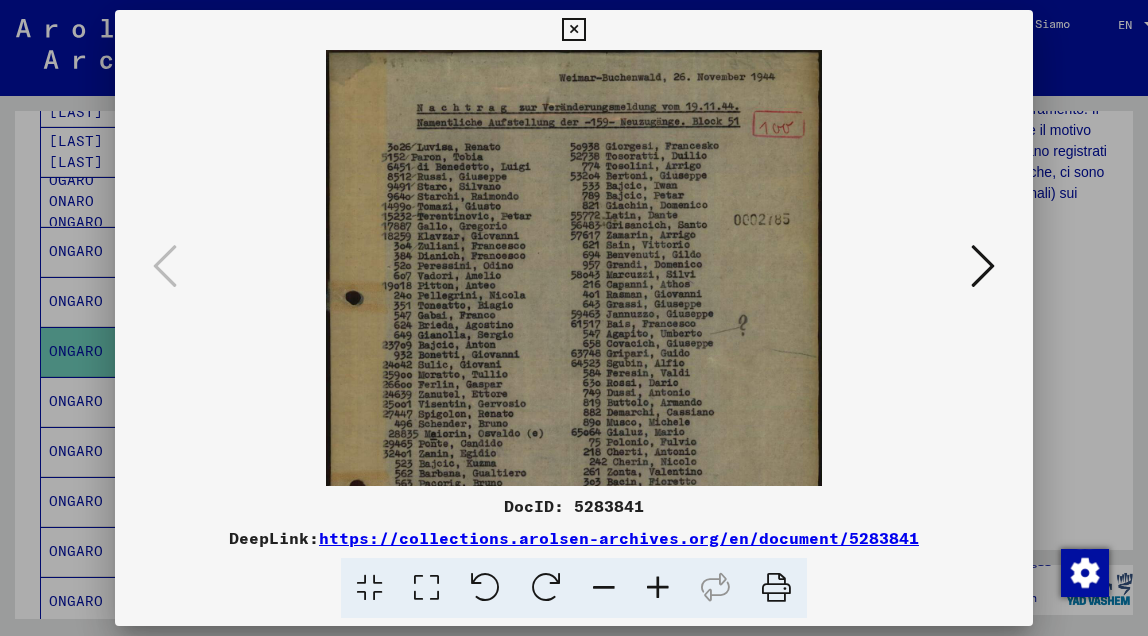 click at bounding box center [658, 588] 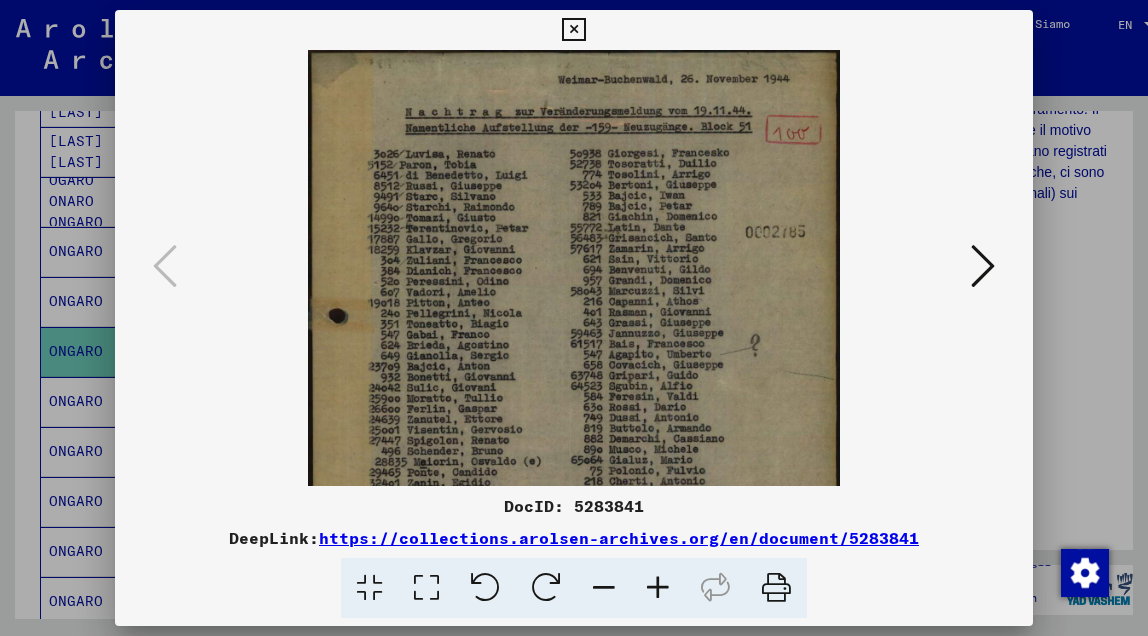 click at bounding box center (658, 588) 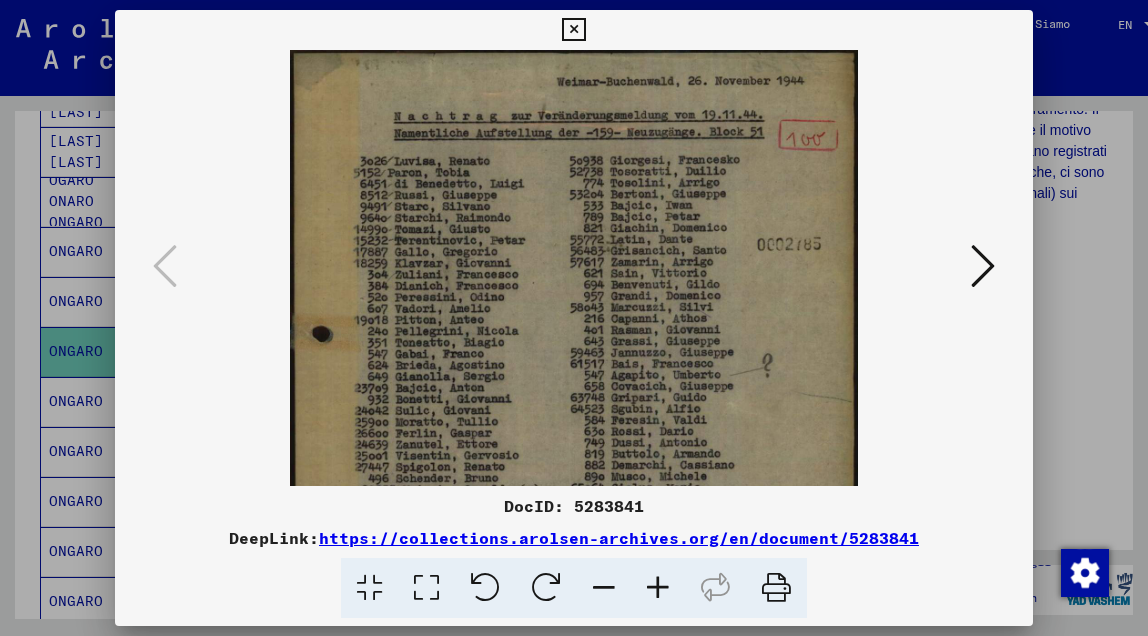 click at bounding box center [658, 588] 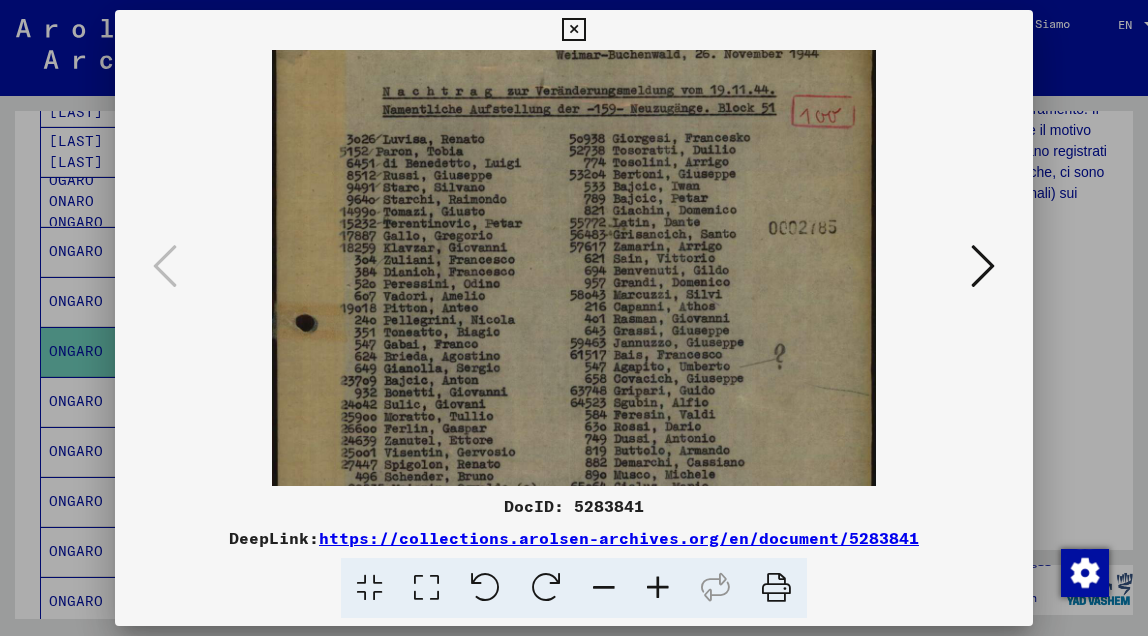 scroll, scrollTop: 24, scrollLeft: 0, axis: vertical 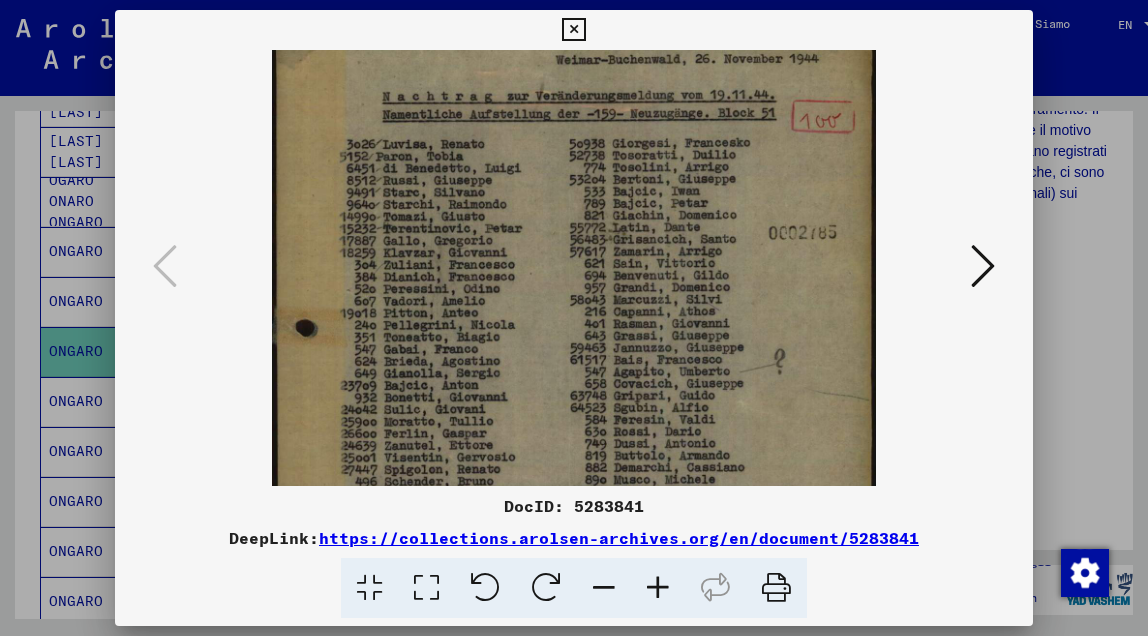 drag, startPoint x: 573, startPoint y: 401, endPoint x: 618, endPoint y: 392, distance: 45.891174 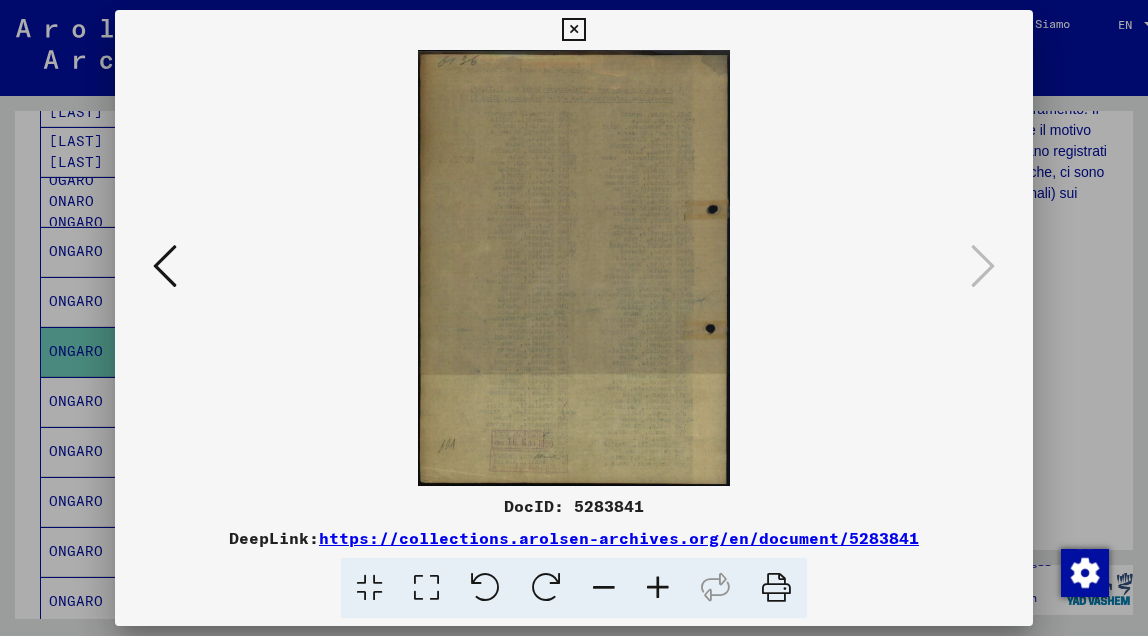 click at bounding box center (573, 30) 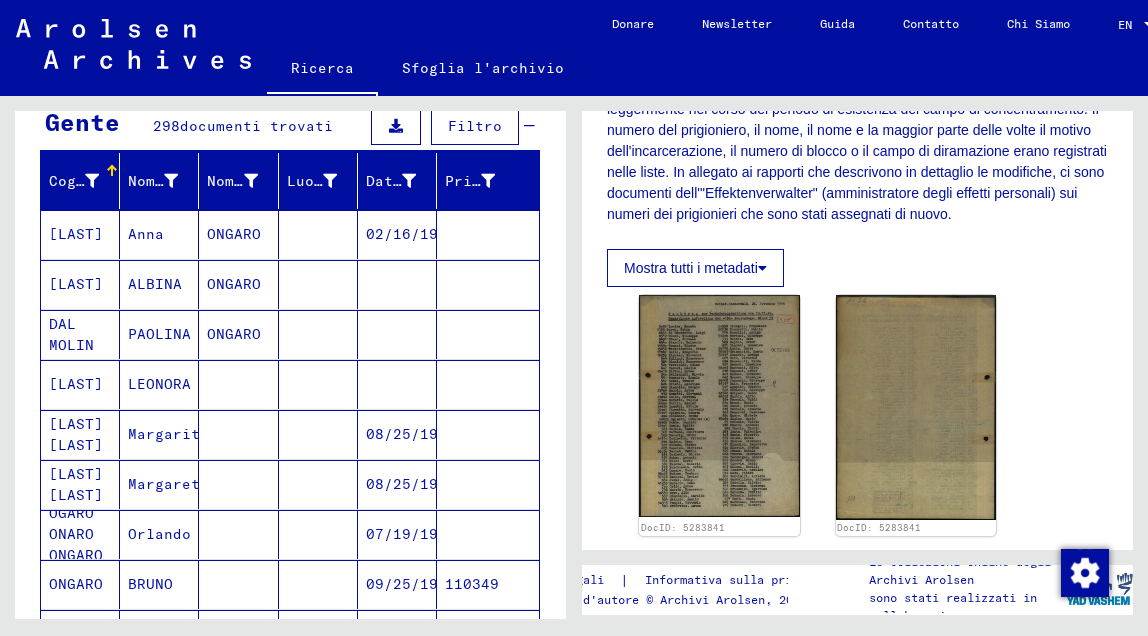 scroll, scrollTop: 0, scrollLeft: 0, axis: both 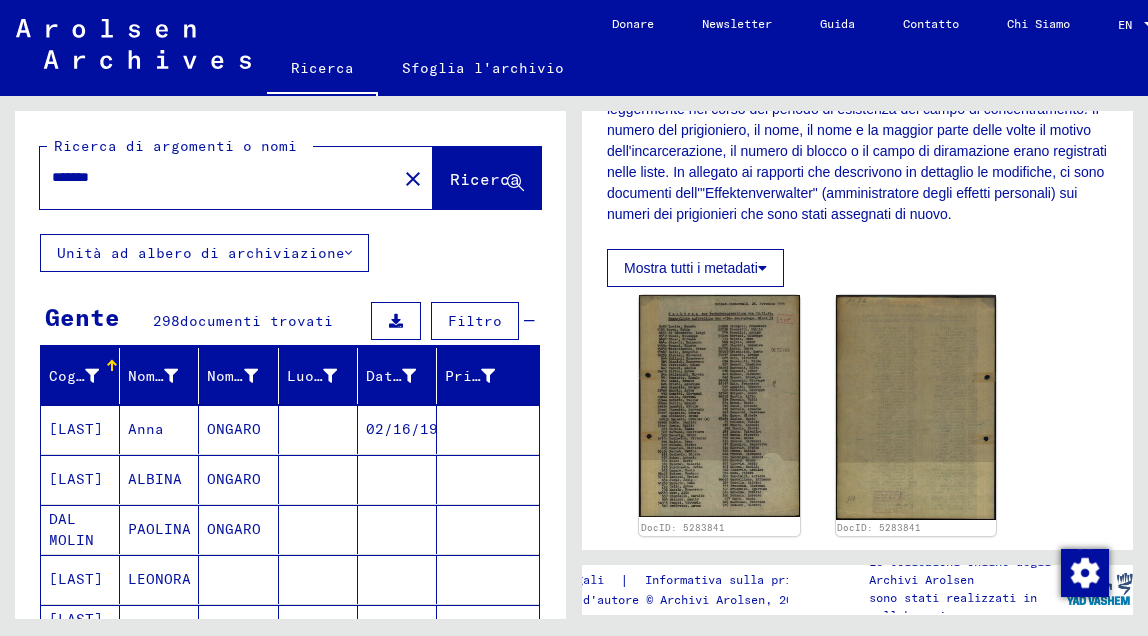 click on "******" at bounding box center [218, 177] 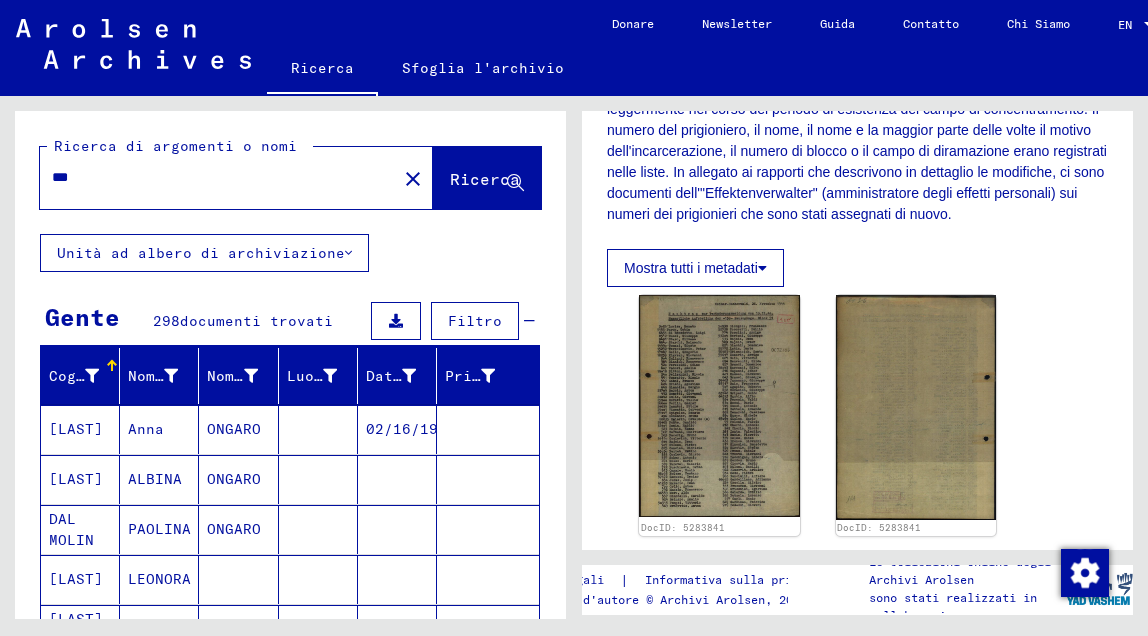 type on "*" 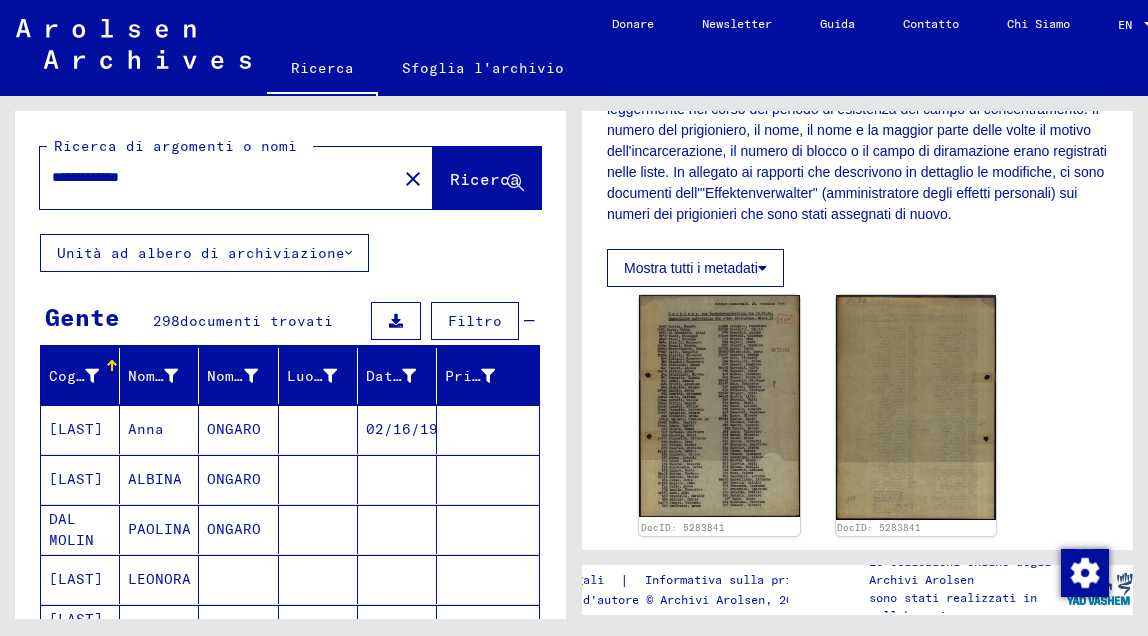 type on "**********" 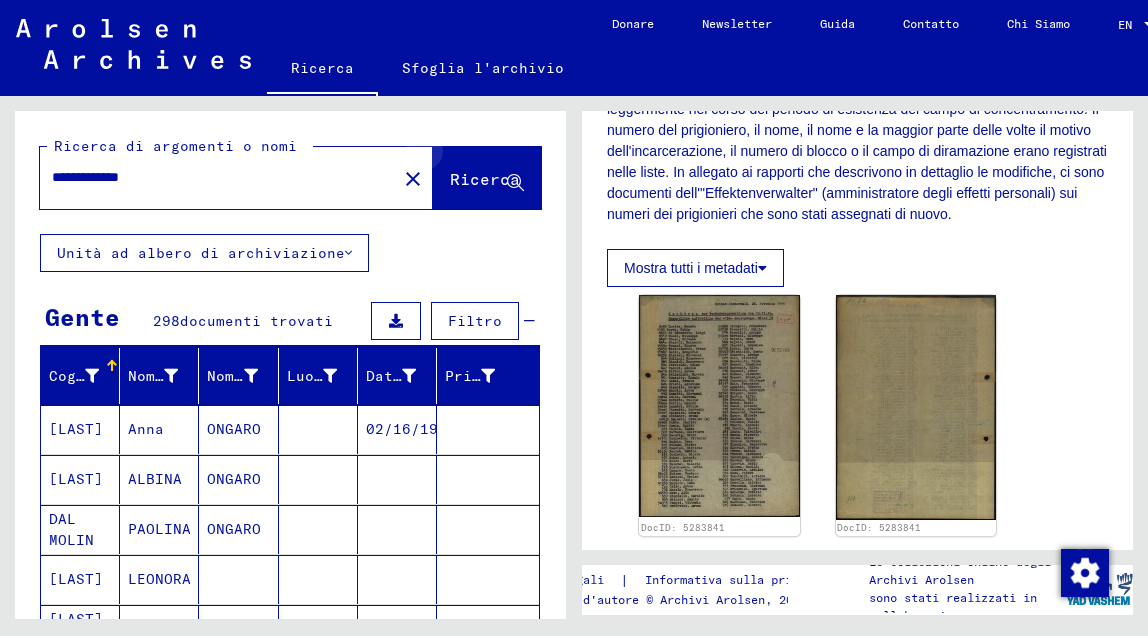 click 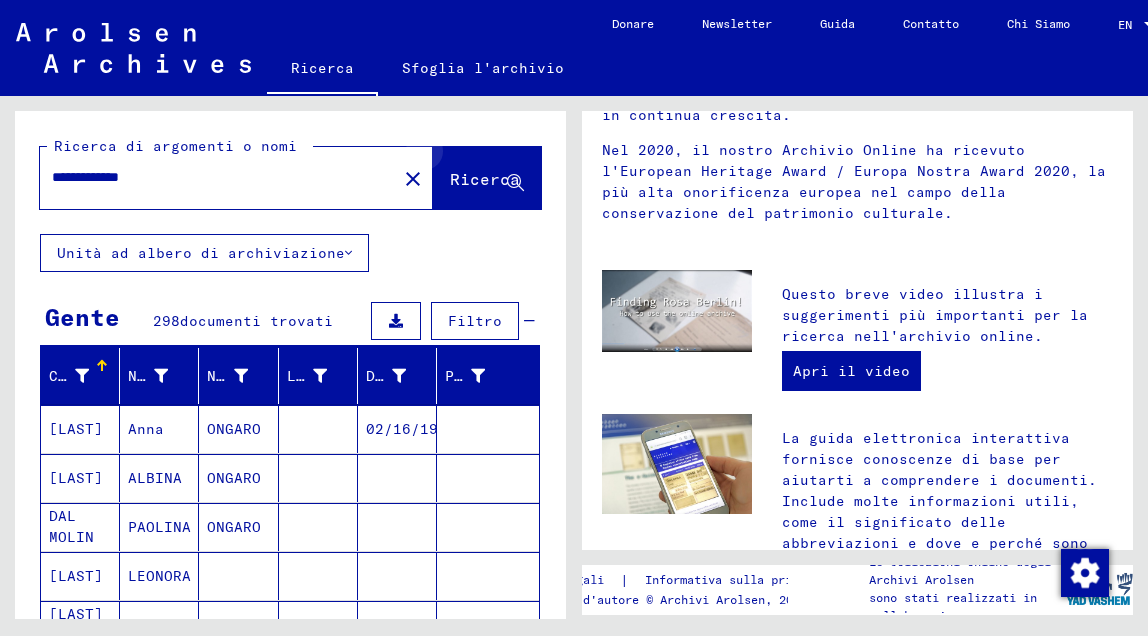 scroll, scrollTop: 0, scrollLeft: 0, axis: both 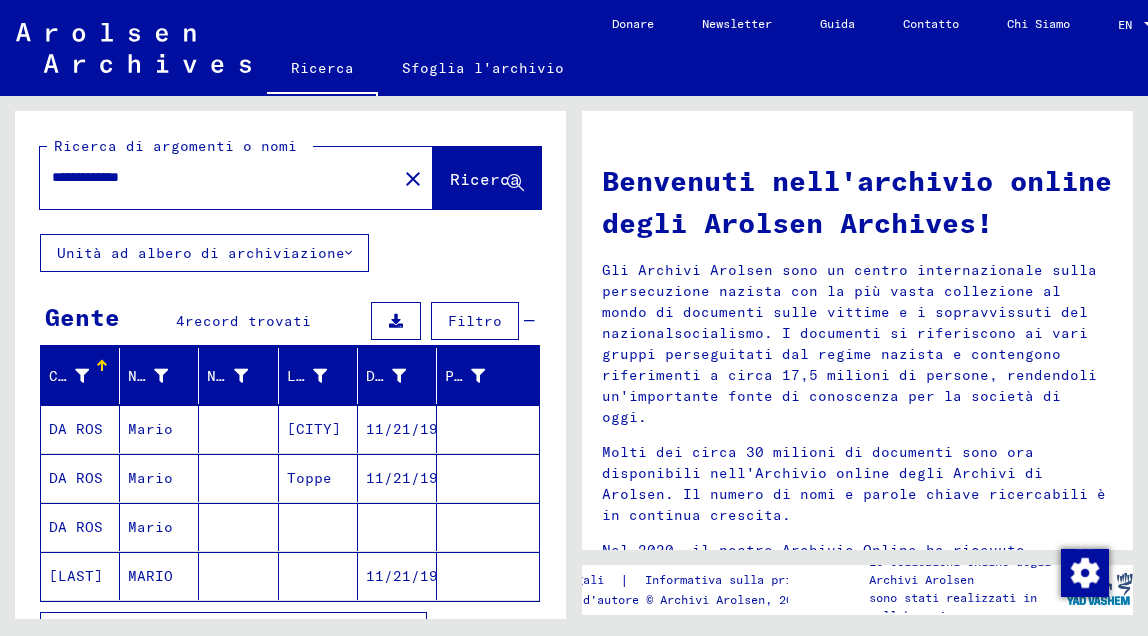 click at bounding box center (238, 478) 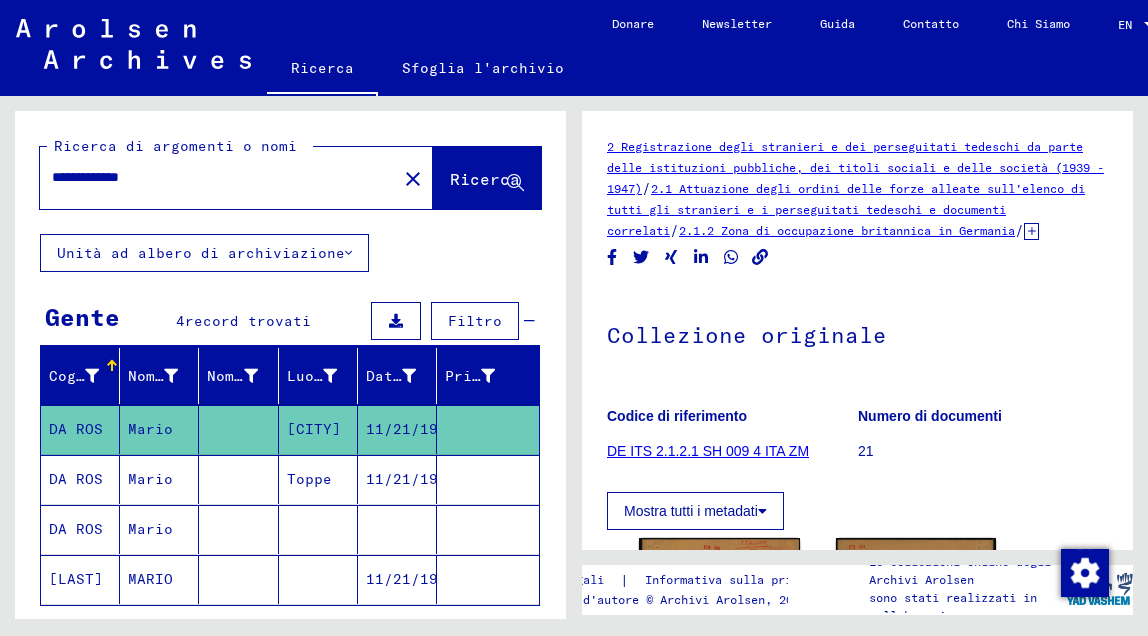 scroll, scrollTop: 0, scrollLeft: 0, axis: both 